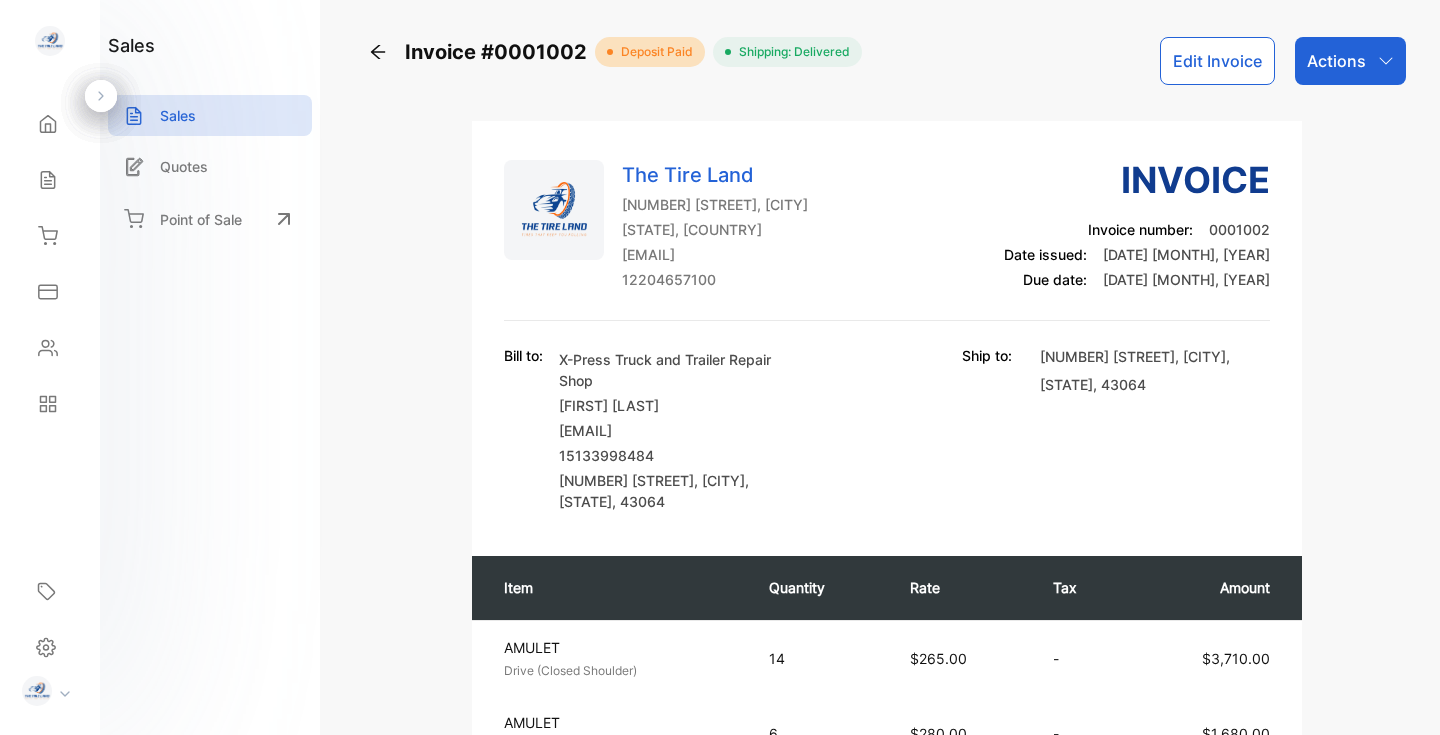 scroll, scrollTop: 0, scrollLeft: 0, axis: both 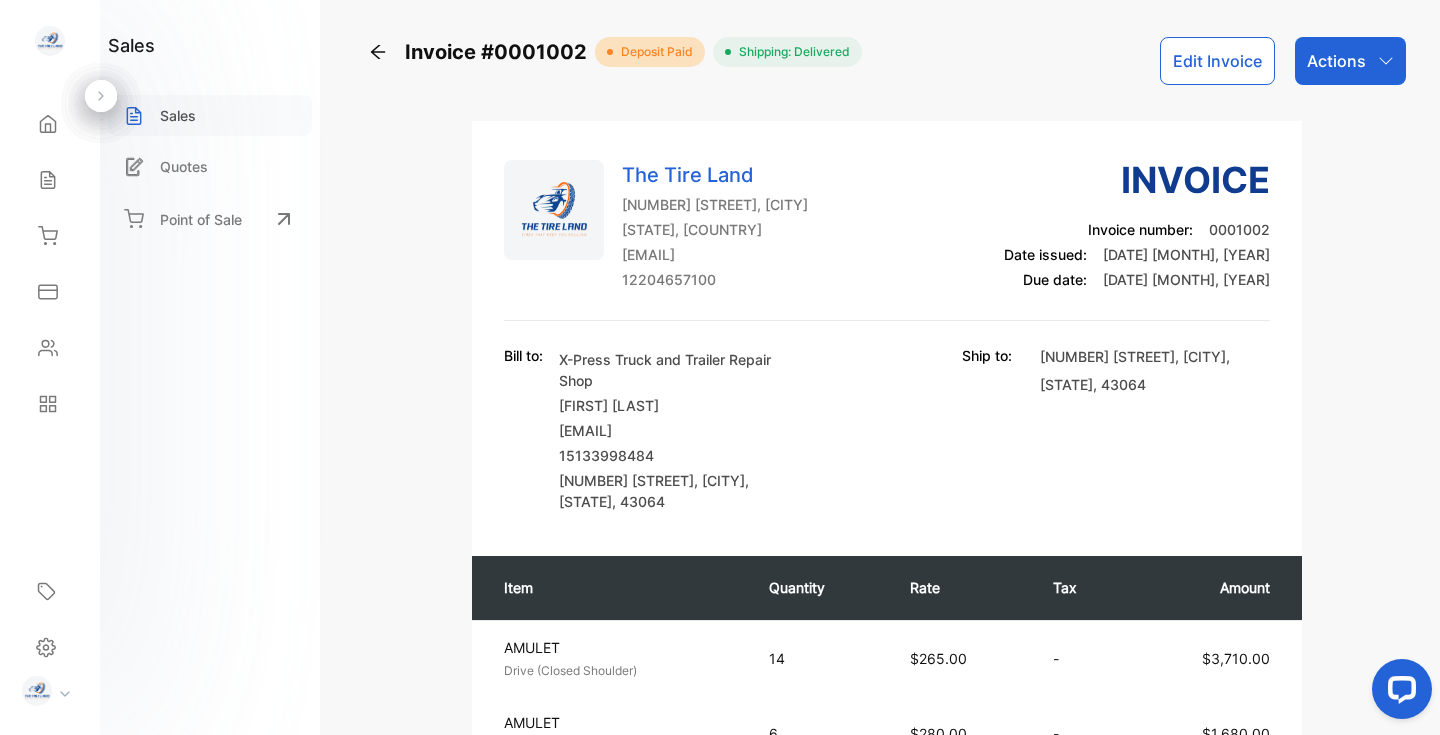 click on "Sales" at bounding box center [210, 115] 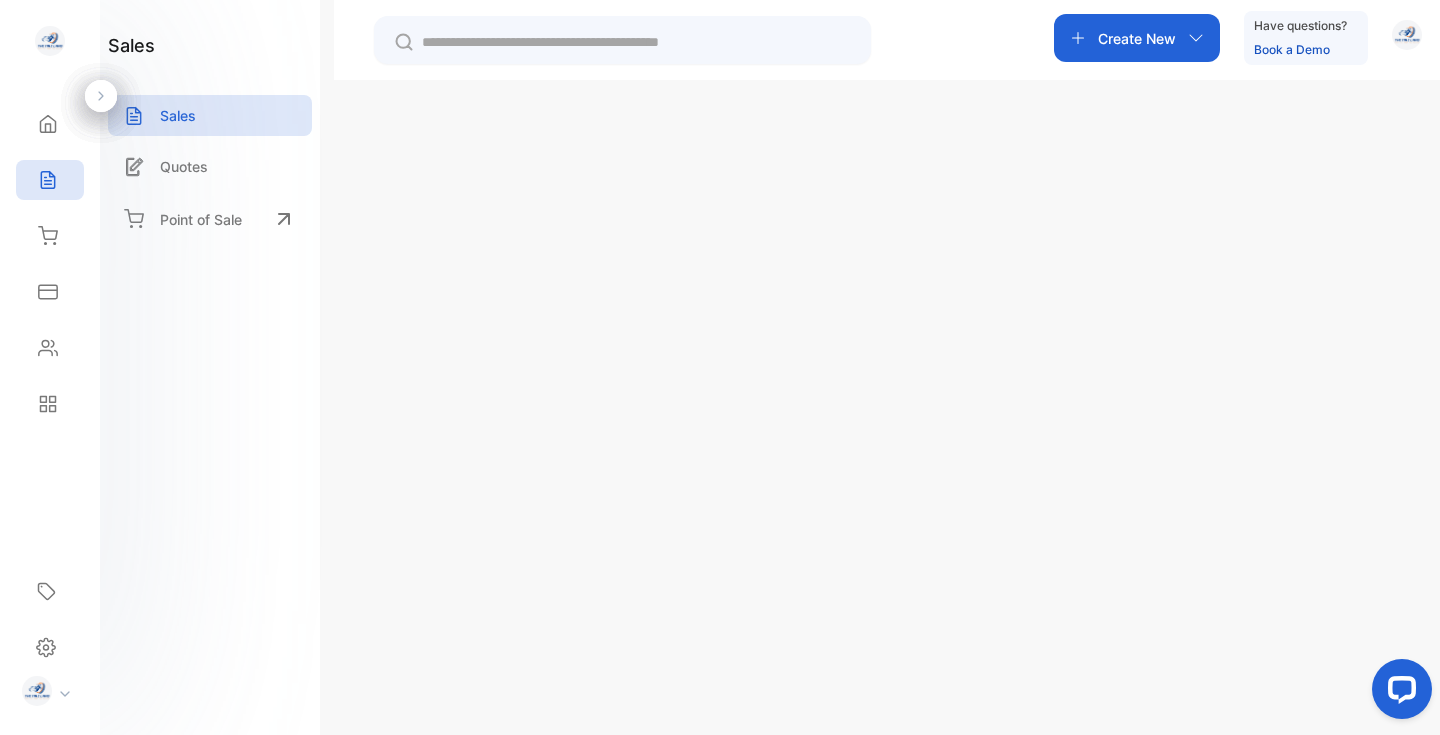 scroll, scrollTop: 516, scrollLeft: 0, axis: vertical 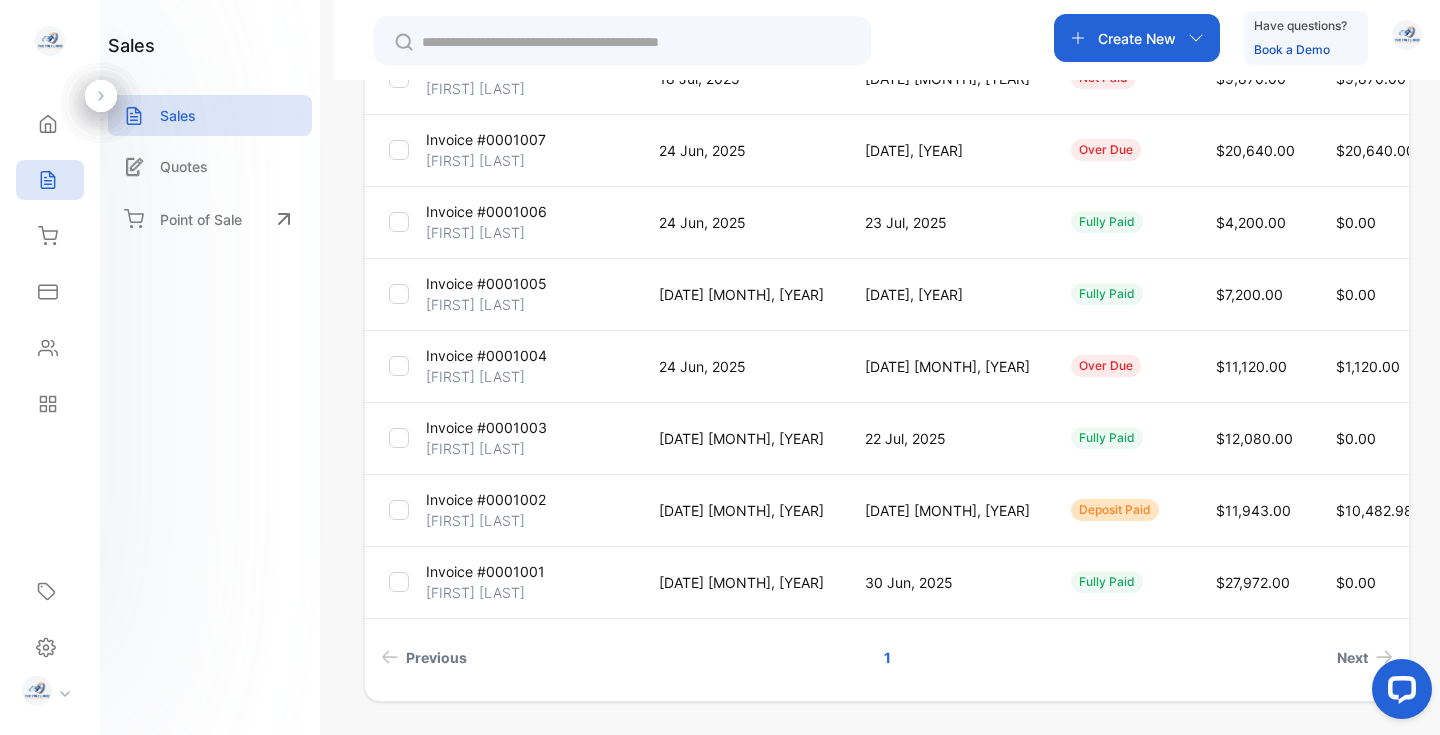 click on "Invoice #0001002" at bounding box center [486, 499] 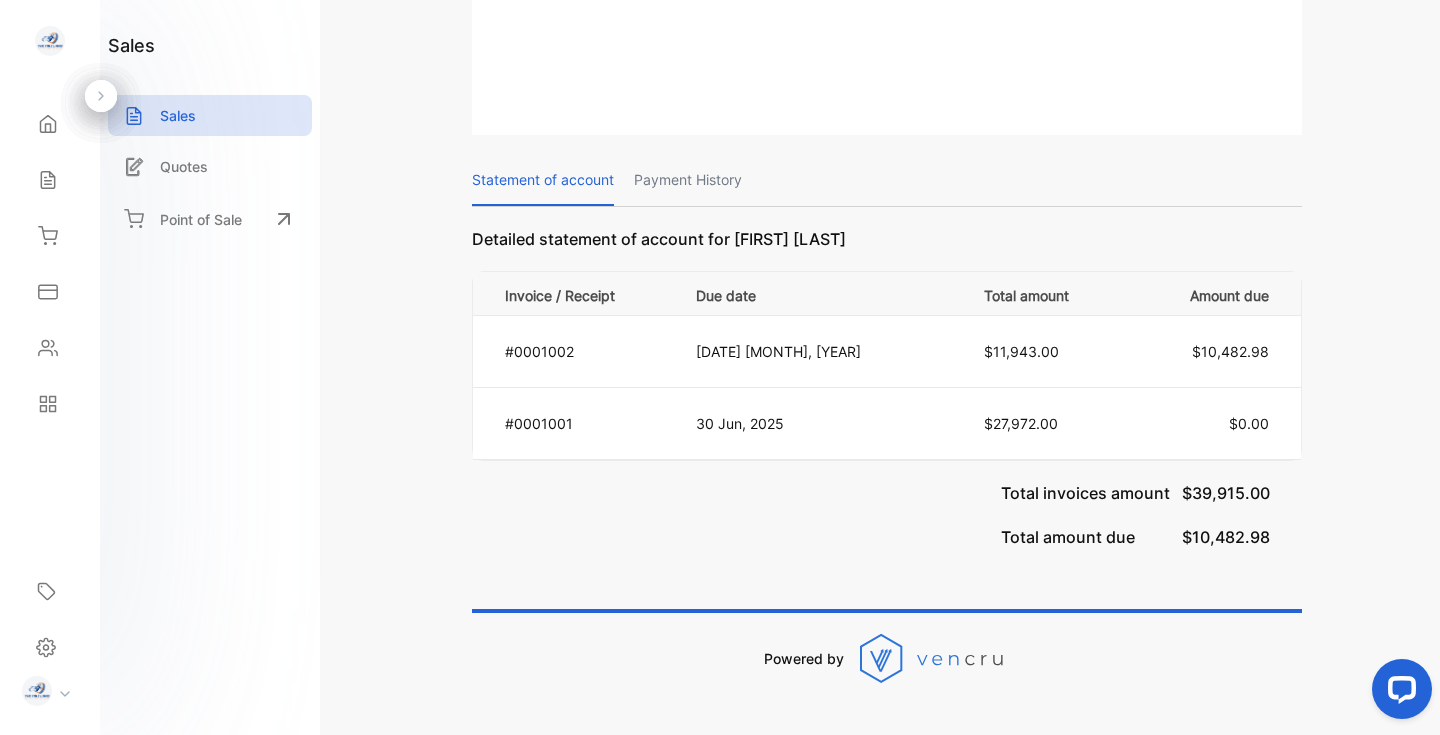 scroll, scrollTop: 1343, scrollLeft: 0, axis: vertical 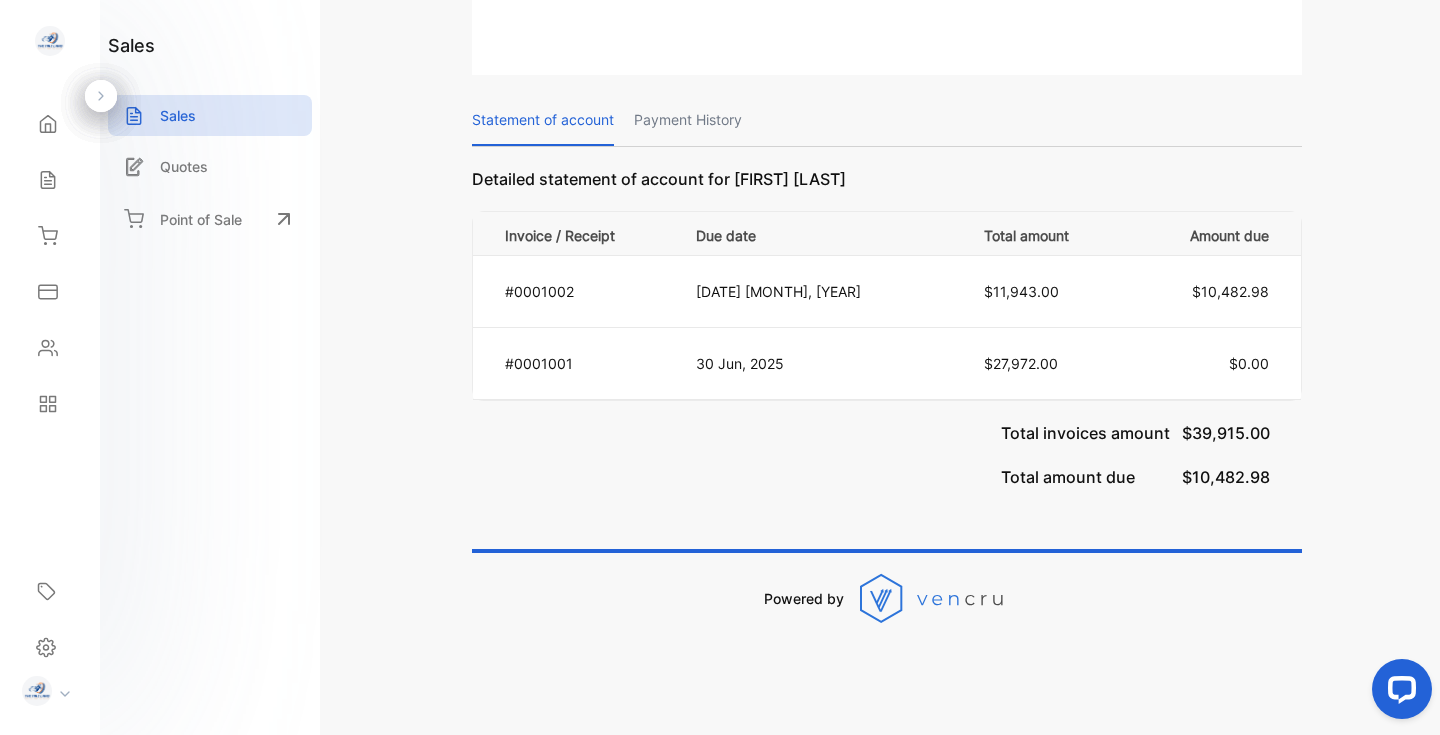 click on "Payment History" at bounding box center (688, 120) 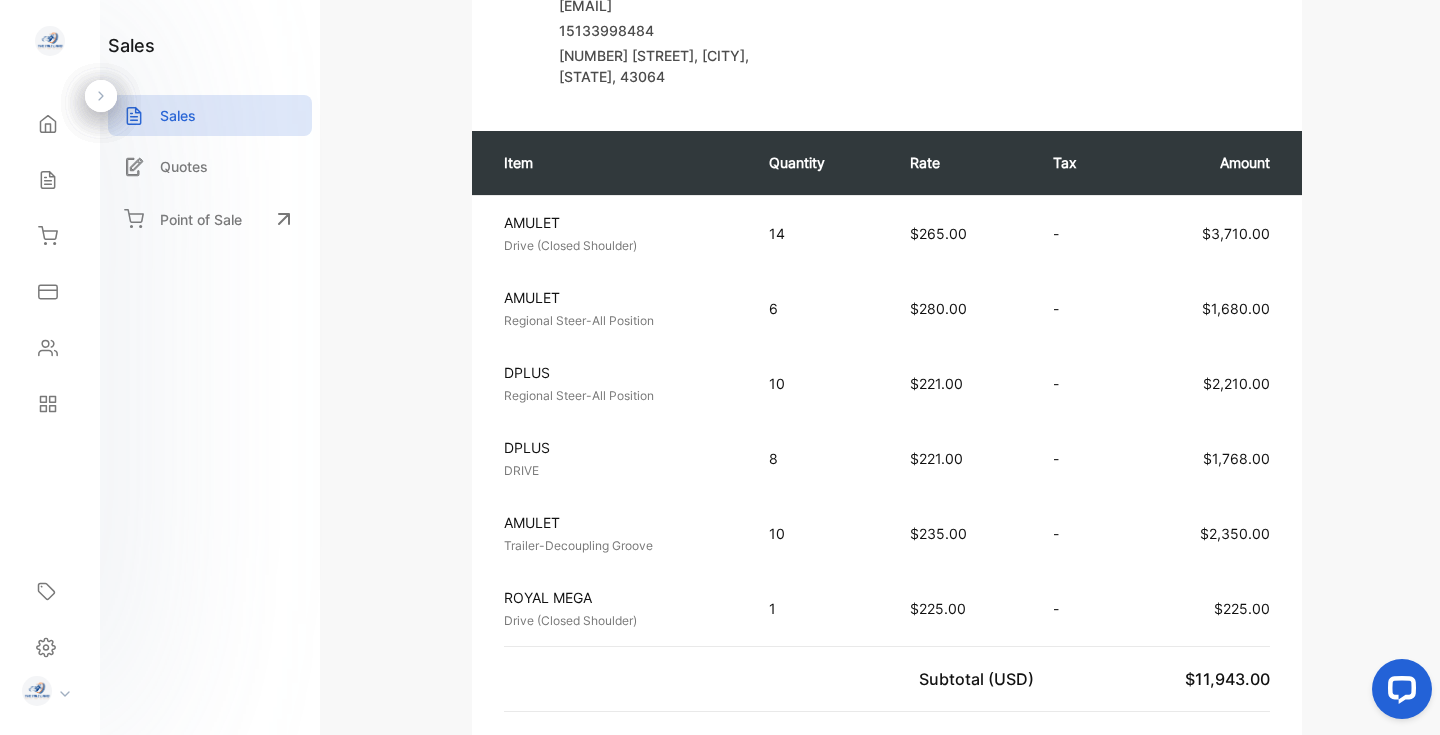 scroll, scrollTop: 0, scrollLeft: 0, axis: both 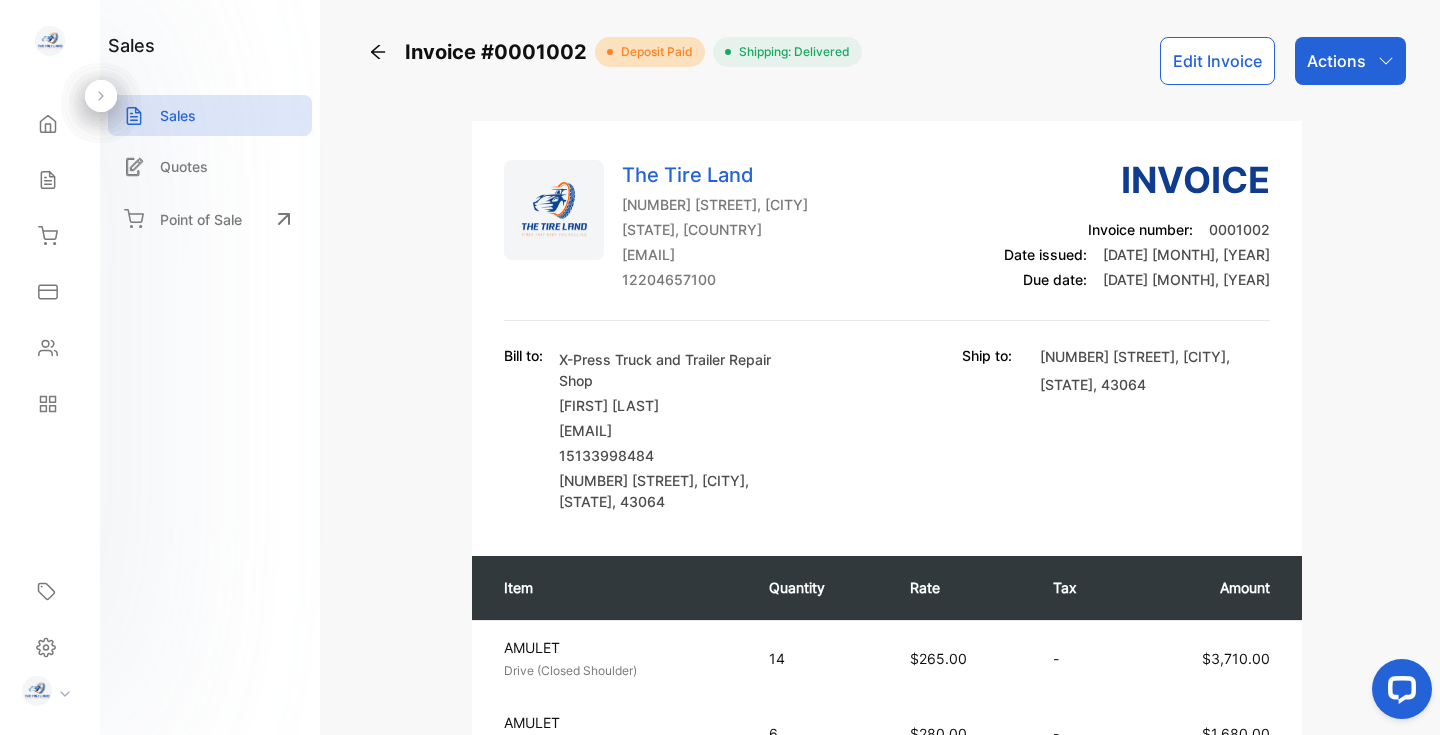 click on "Actions" at bounding box center (1336, 61) 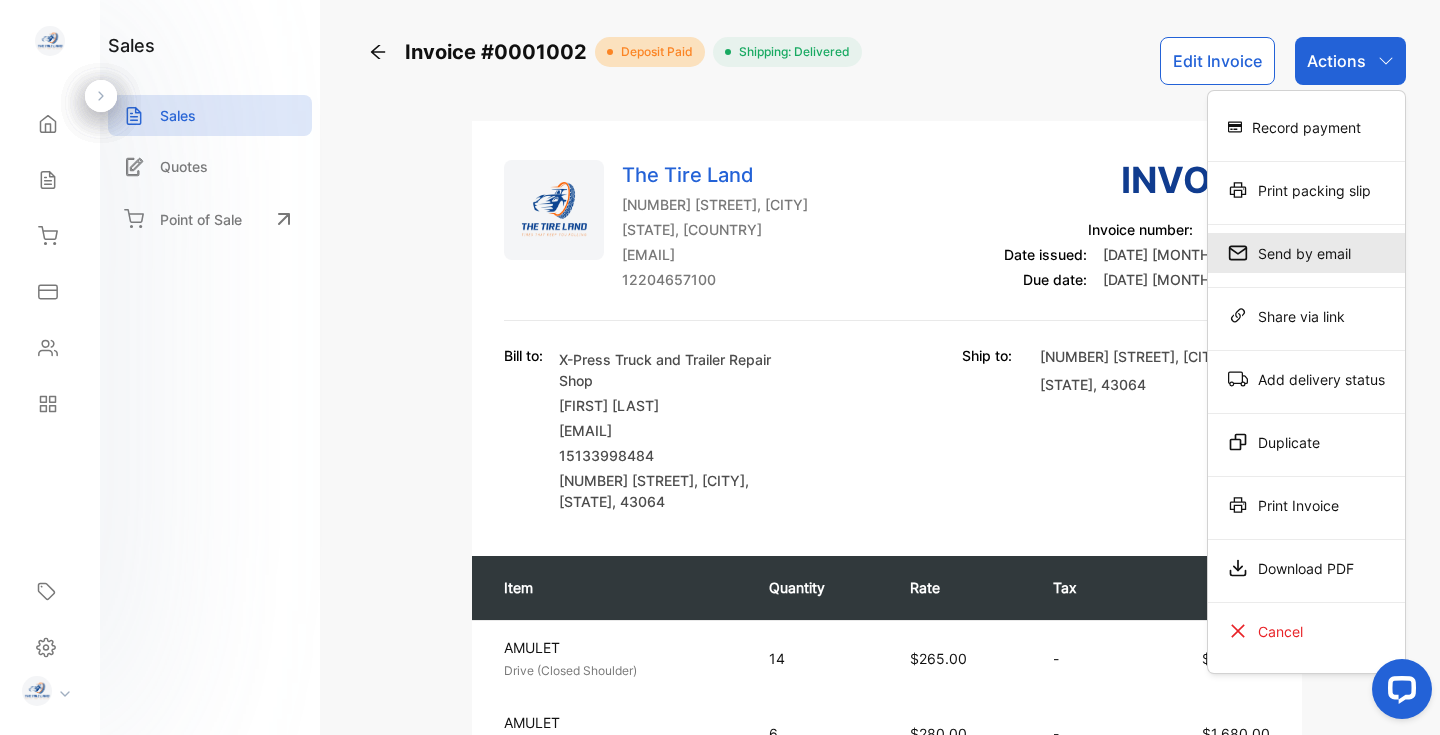 click on "Send by email" at bounding box center [1306, 253] 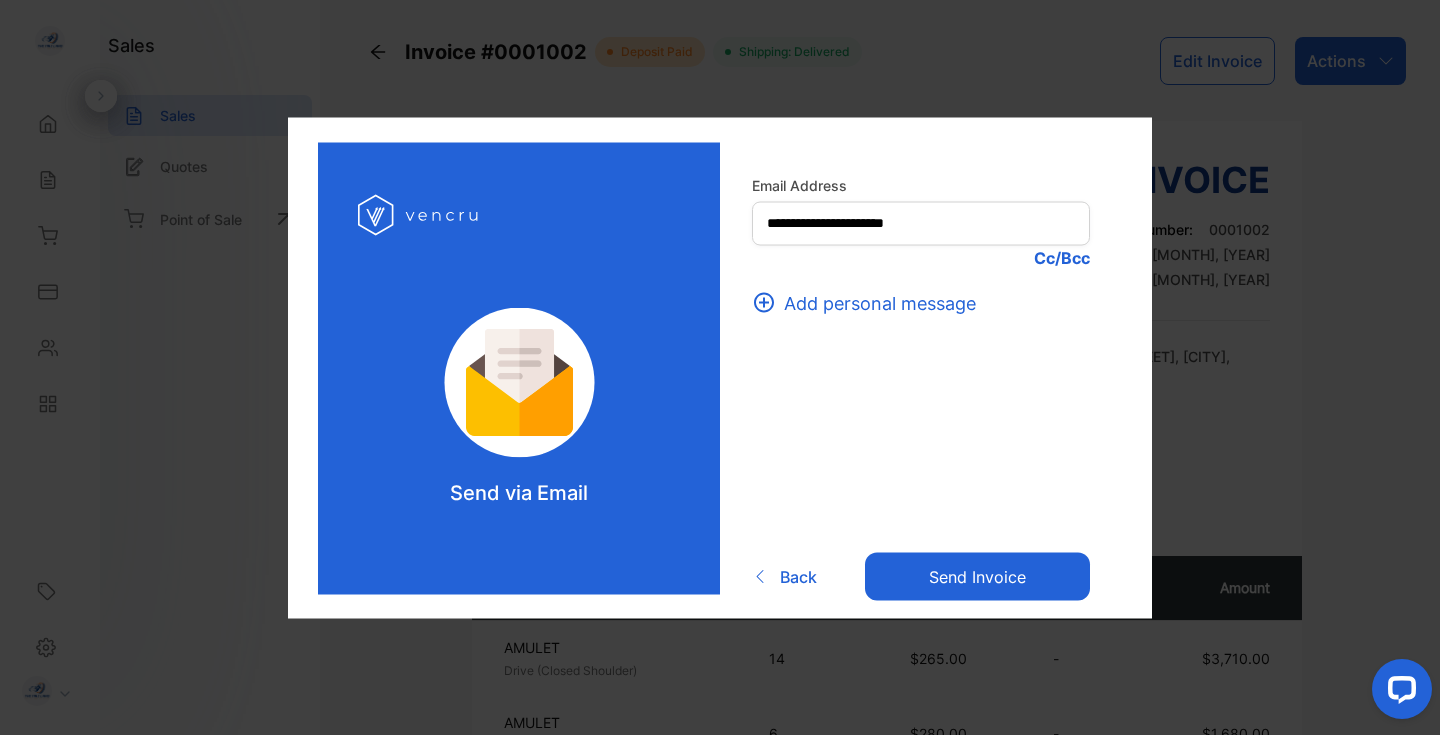 click on "Add personal message" at bounding box center (880, 302) 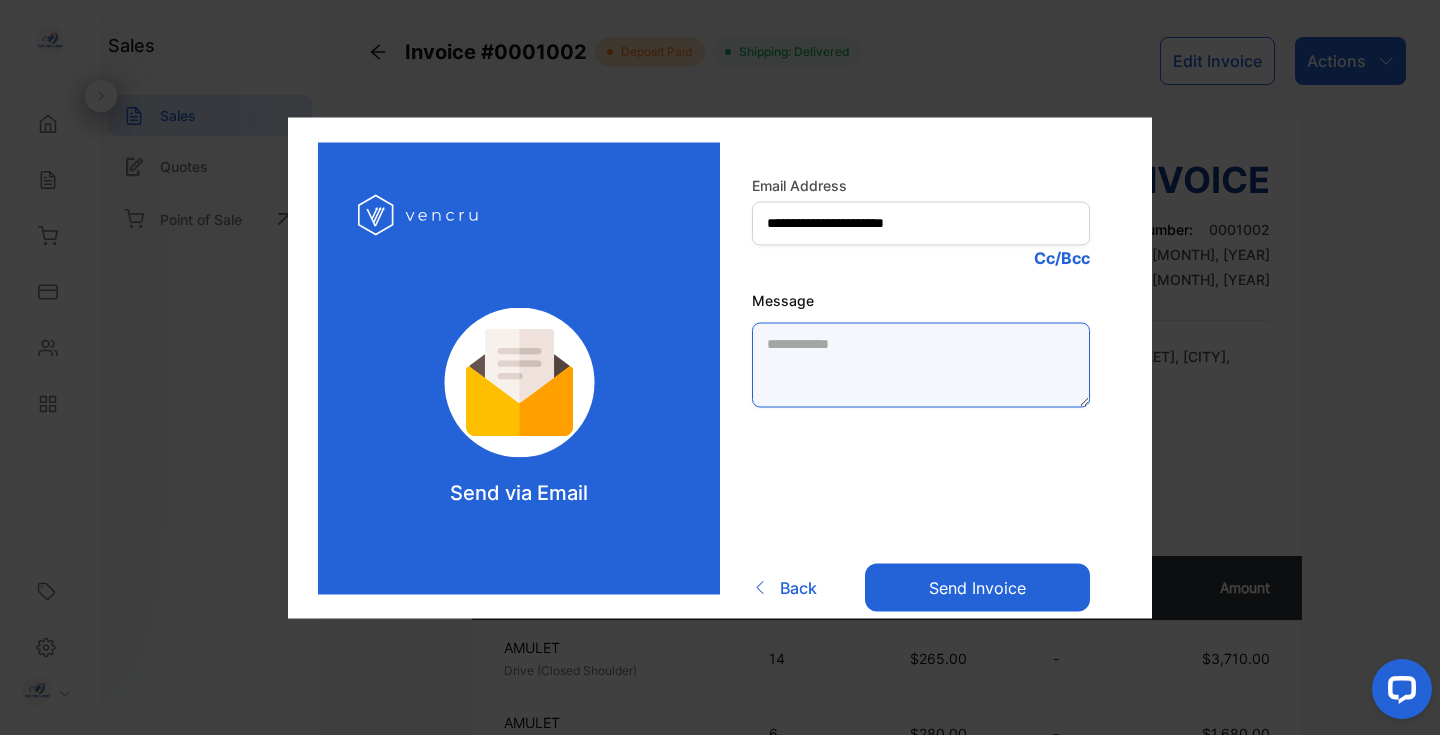click on "Message" at bounding box center [921, 364] 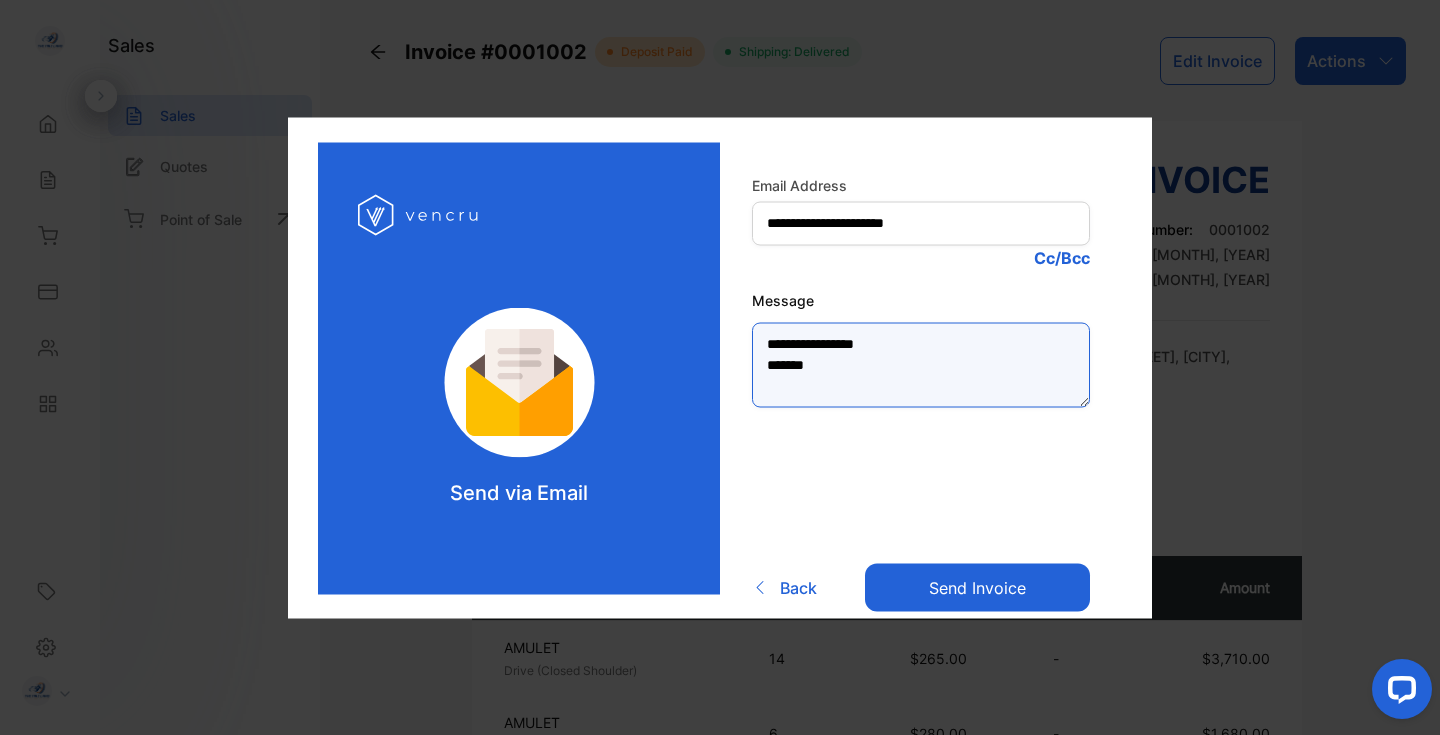 type on "**********" 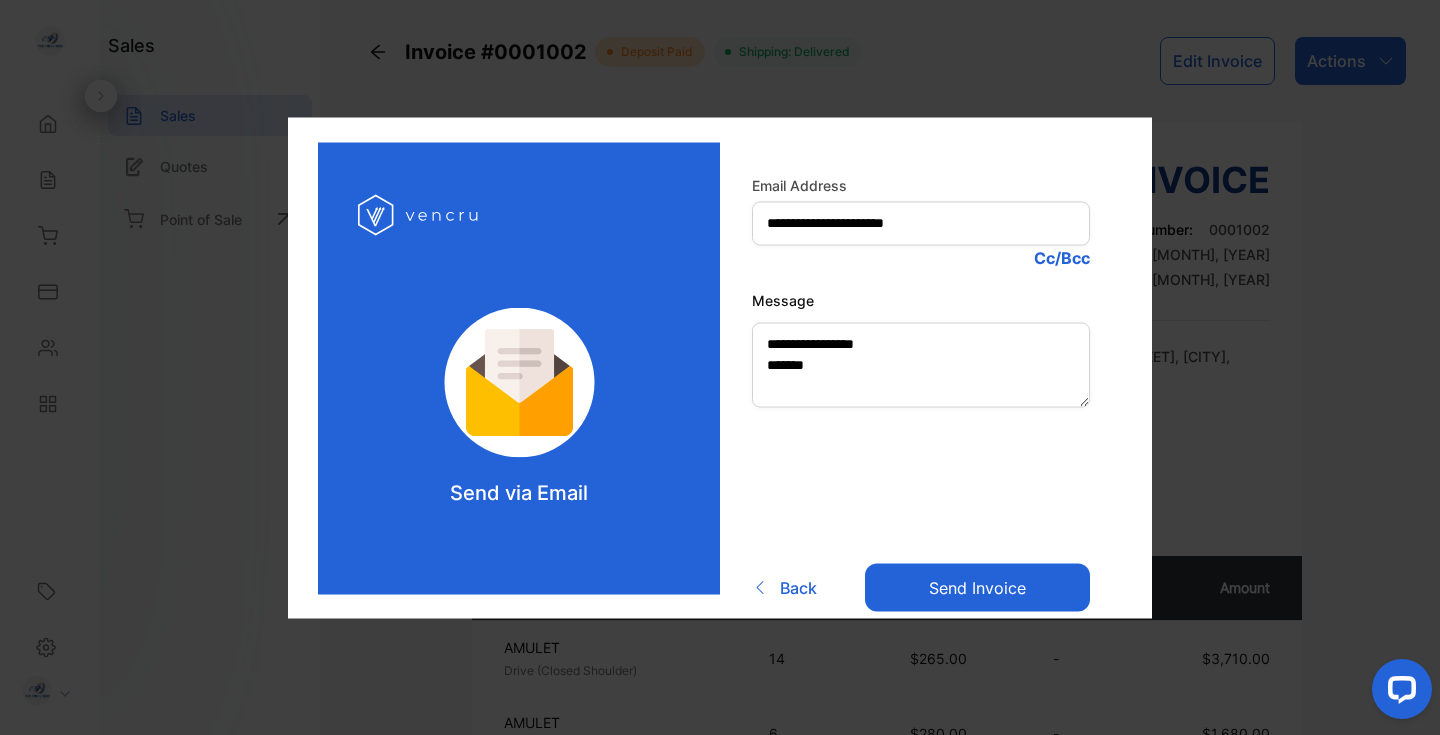 click on "Send invoice" at bounding box center (977, 587) 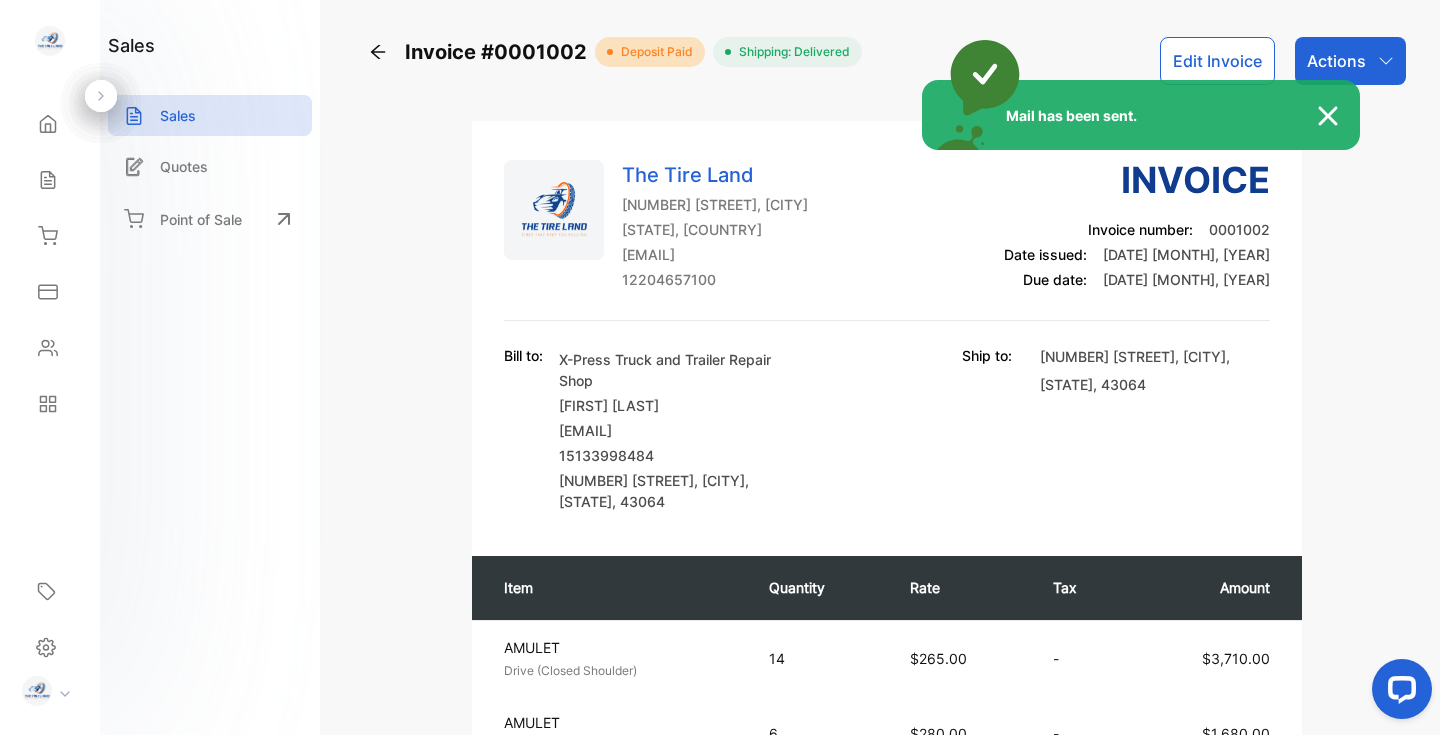 click at bounding box center [1338, 116] 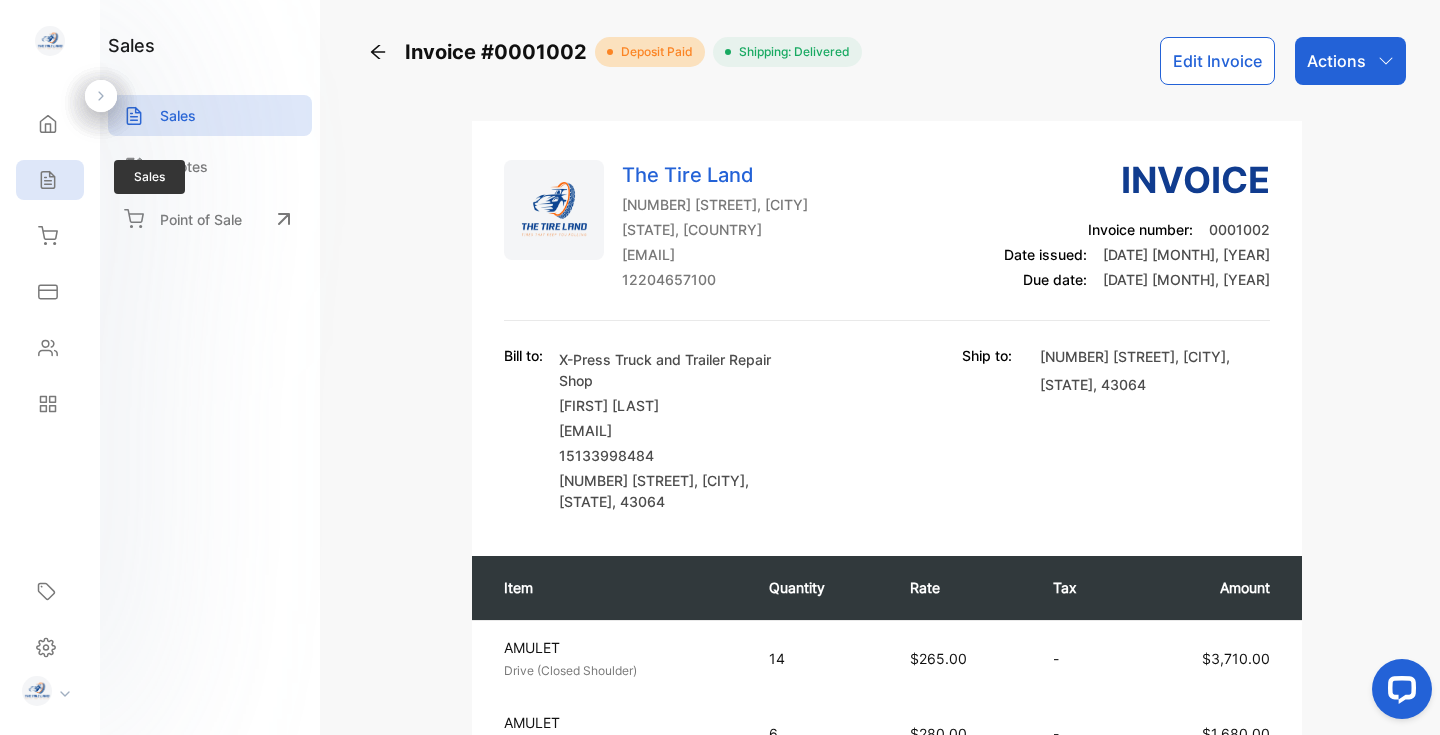 click 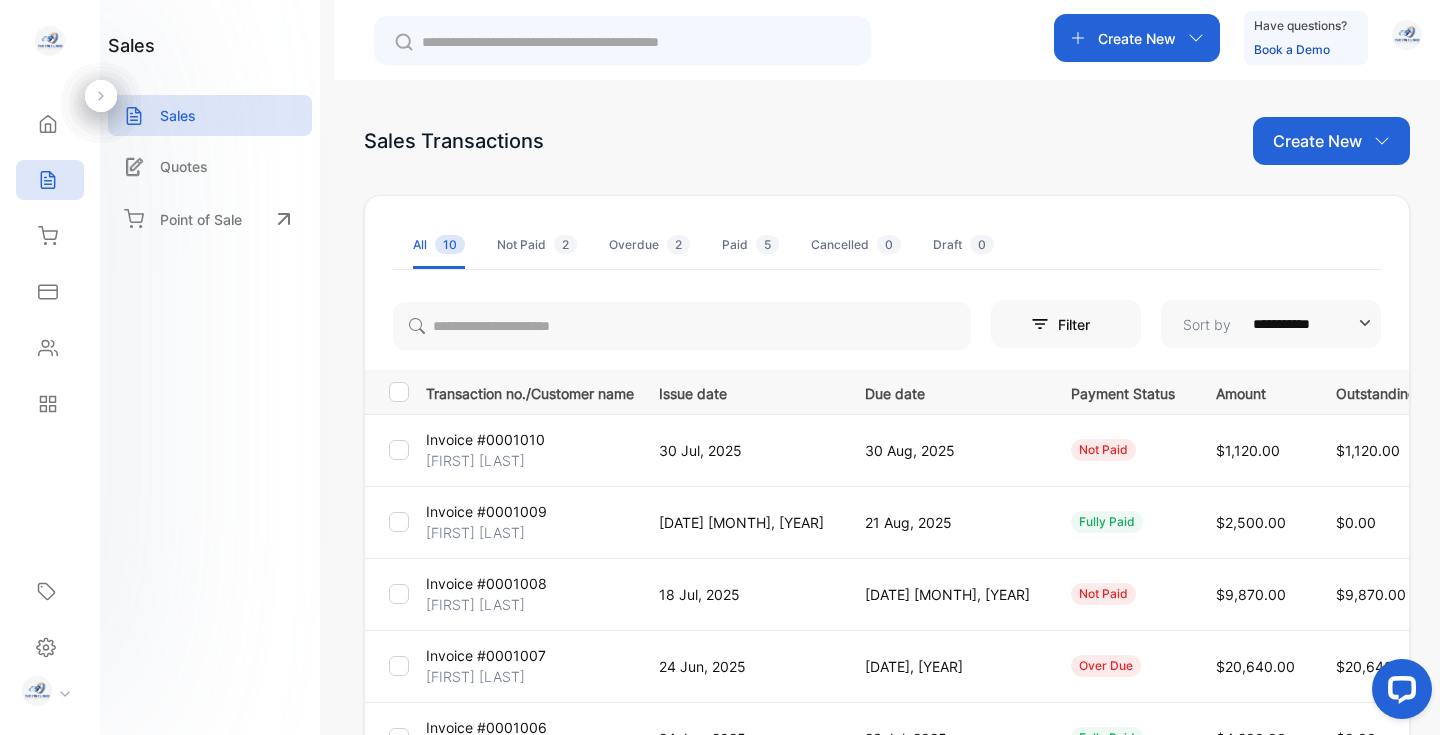 click on "Create New" at bounding box center (1137, 38) 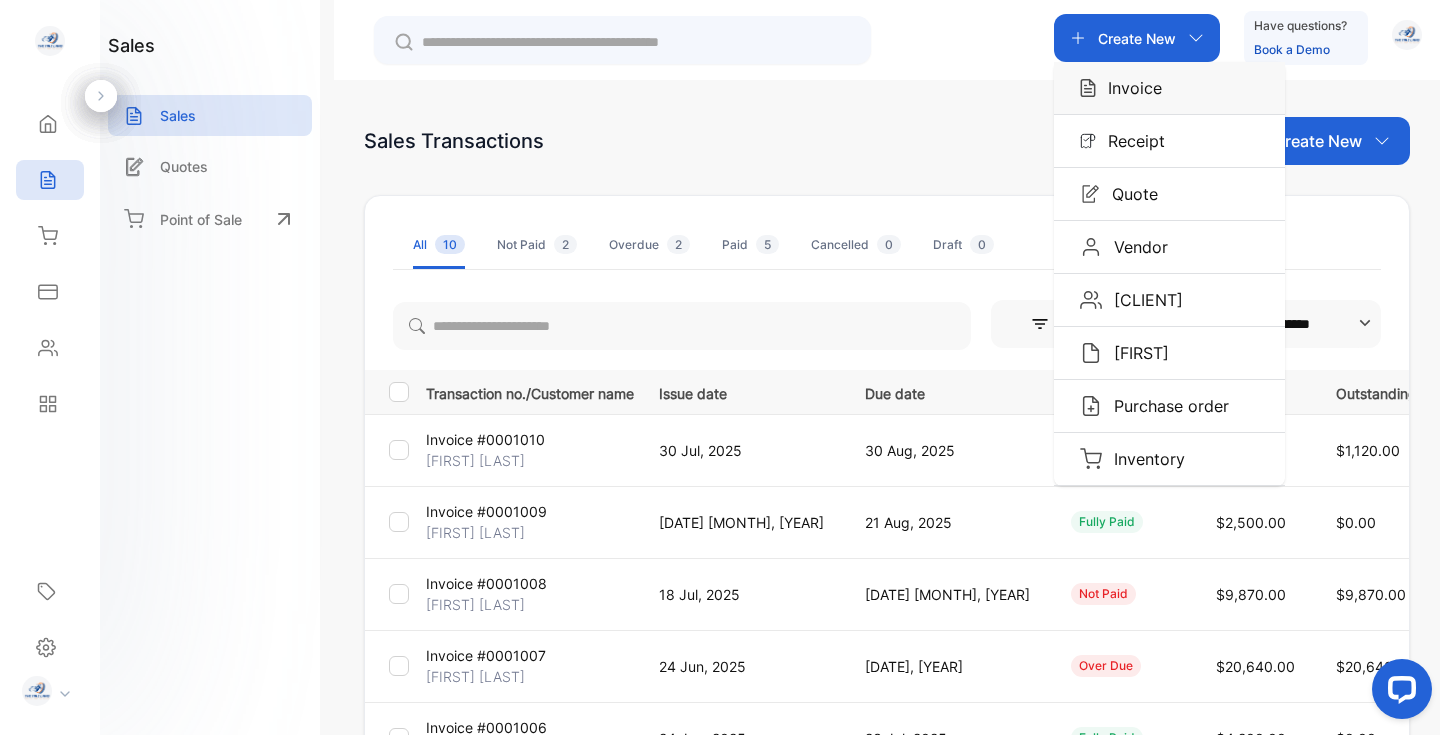 click on "Invoice" at bounding box center (1129, 88) 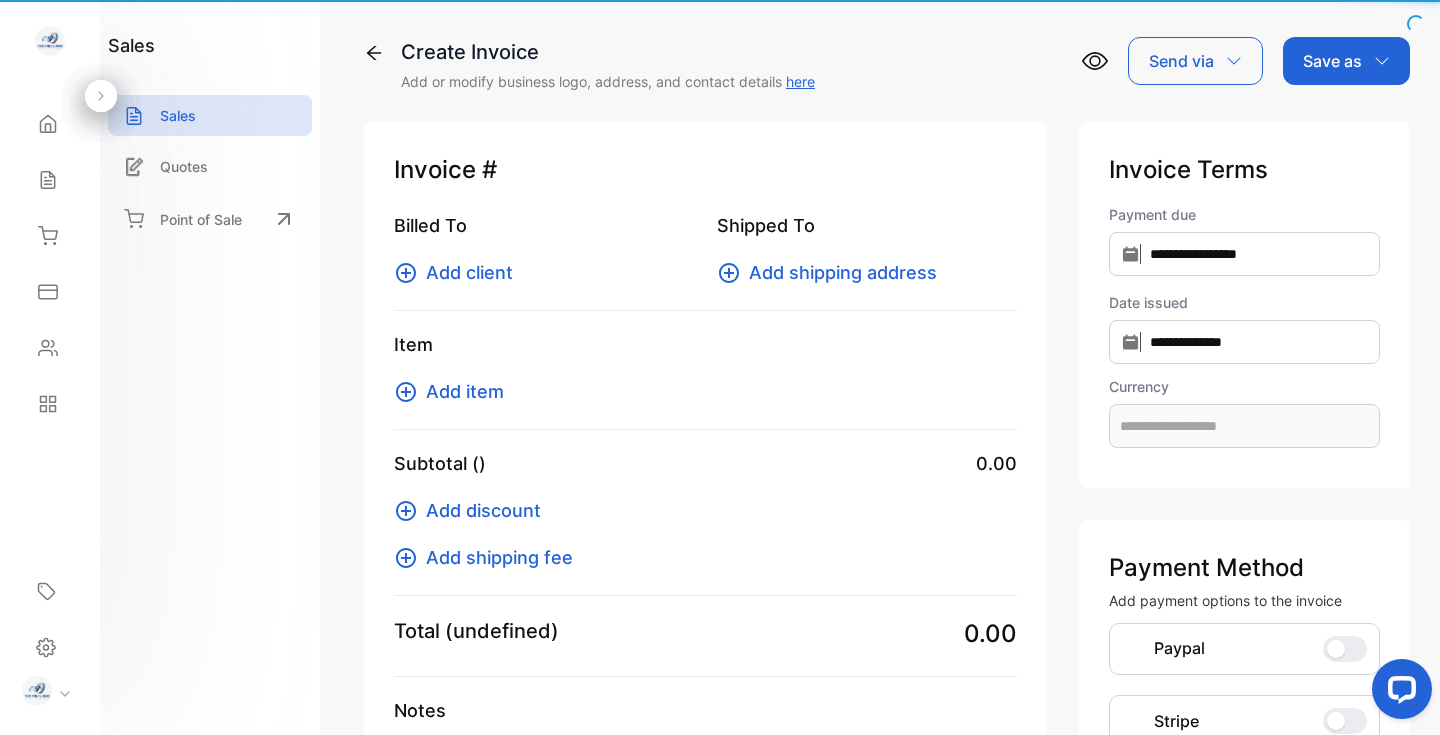 type on "**********" 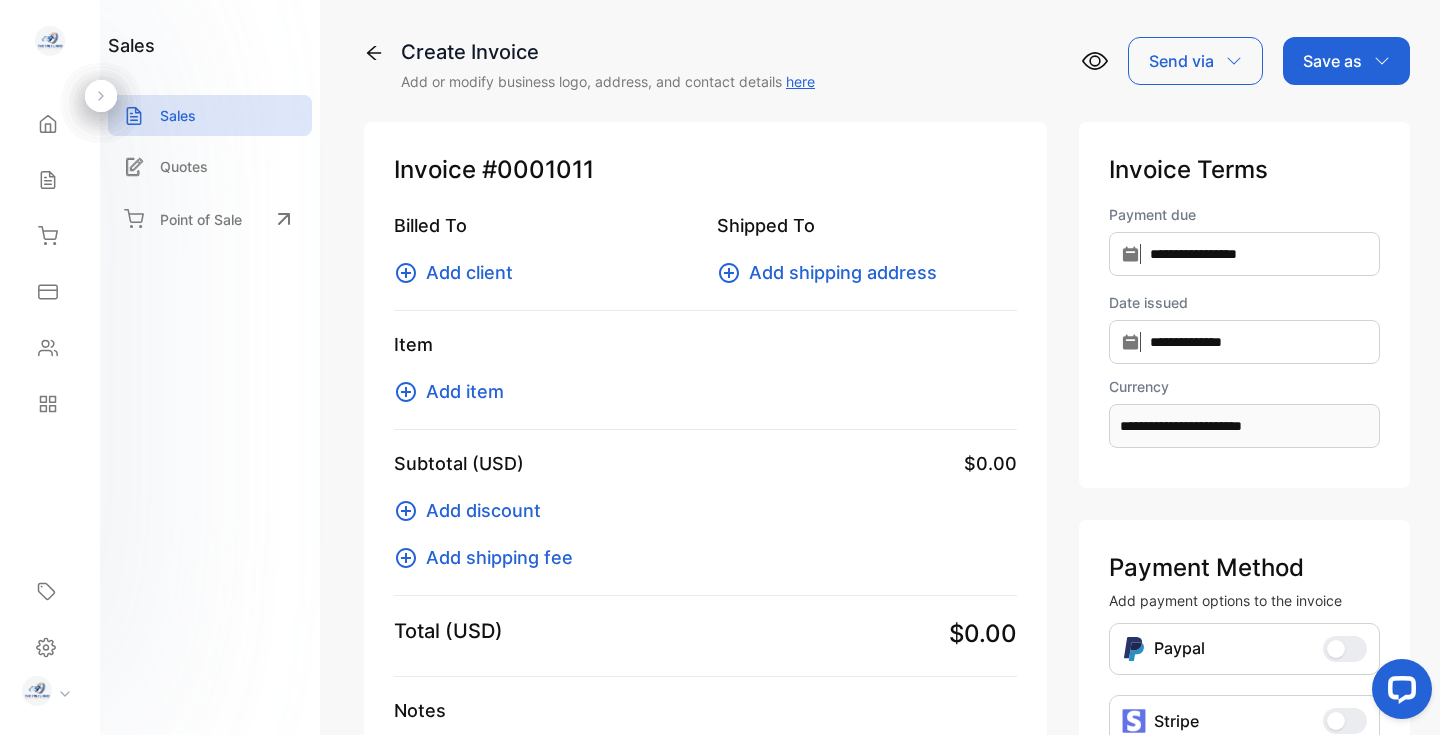 click on "Add client" at bounding box center [469, 272] 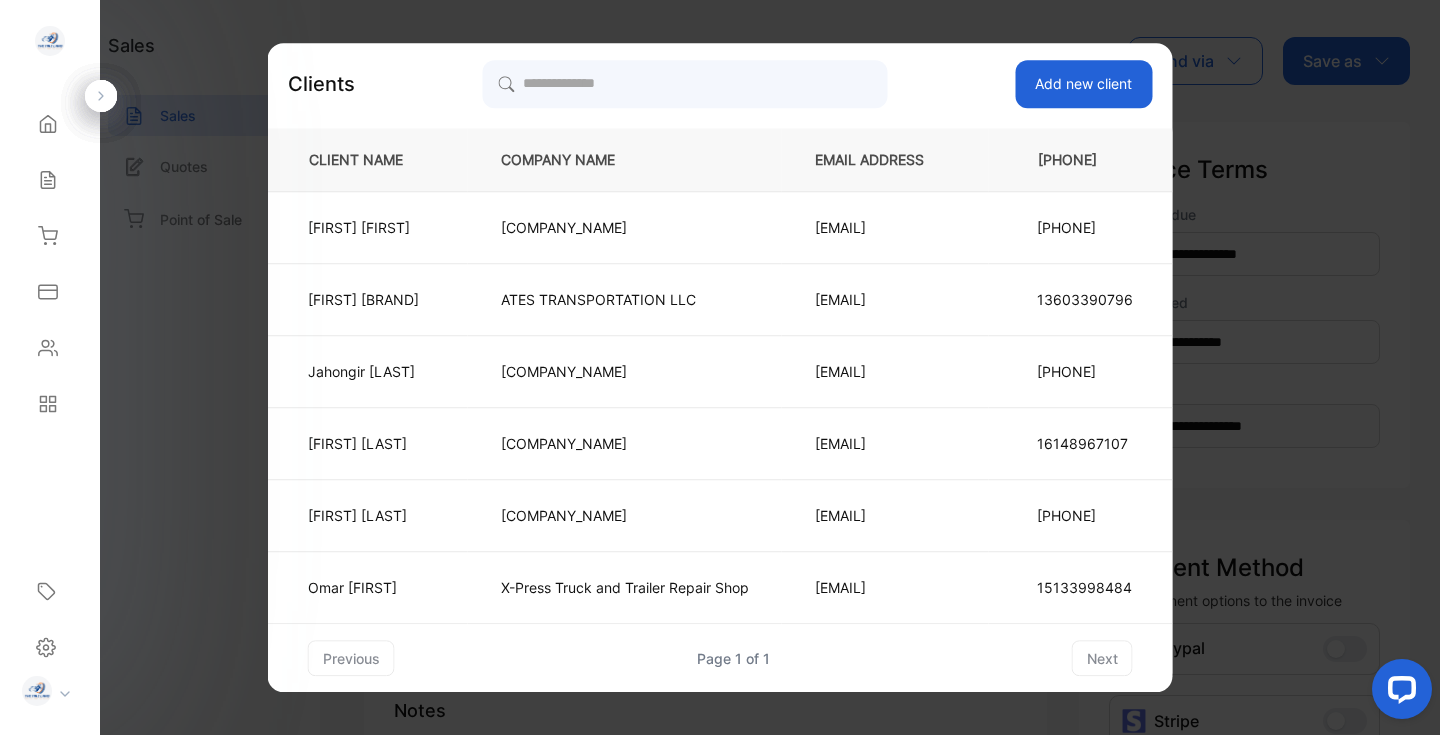 click on "Add new client" at bounding box center (1083, 84) 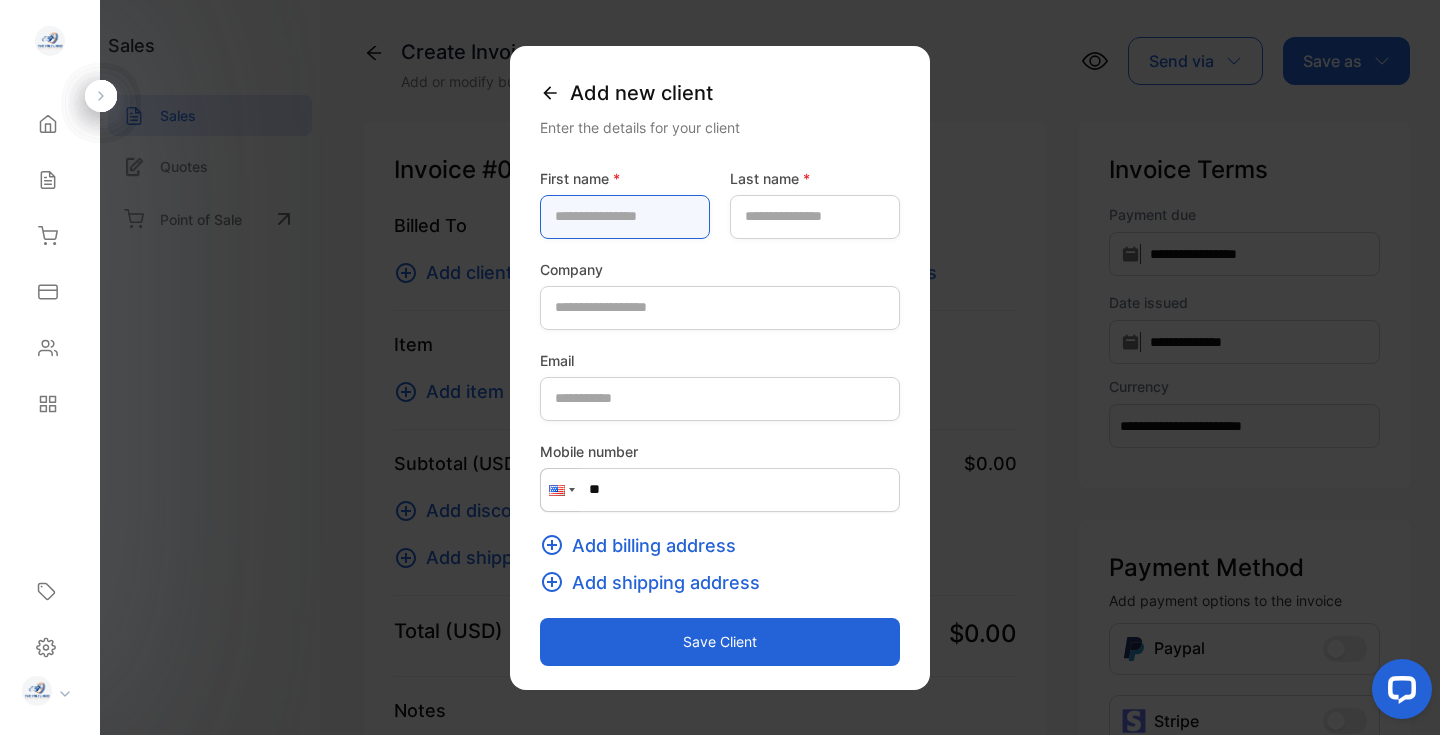 click at bounding box center (625, 217) 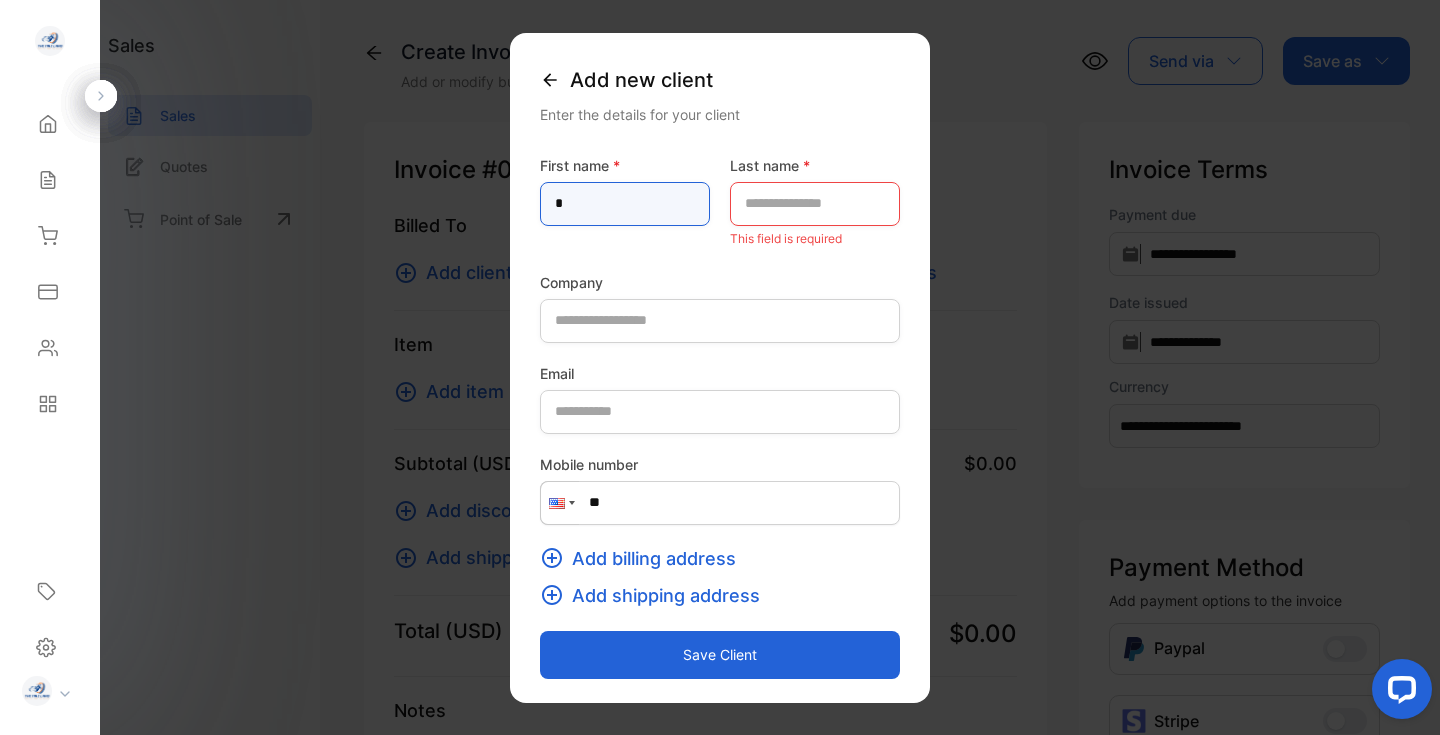 type on "***" 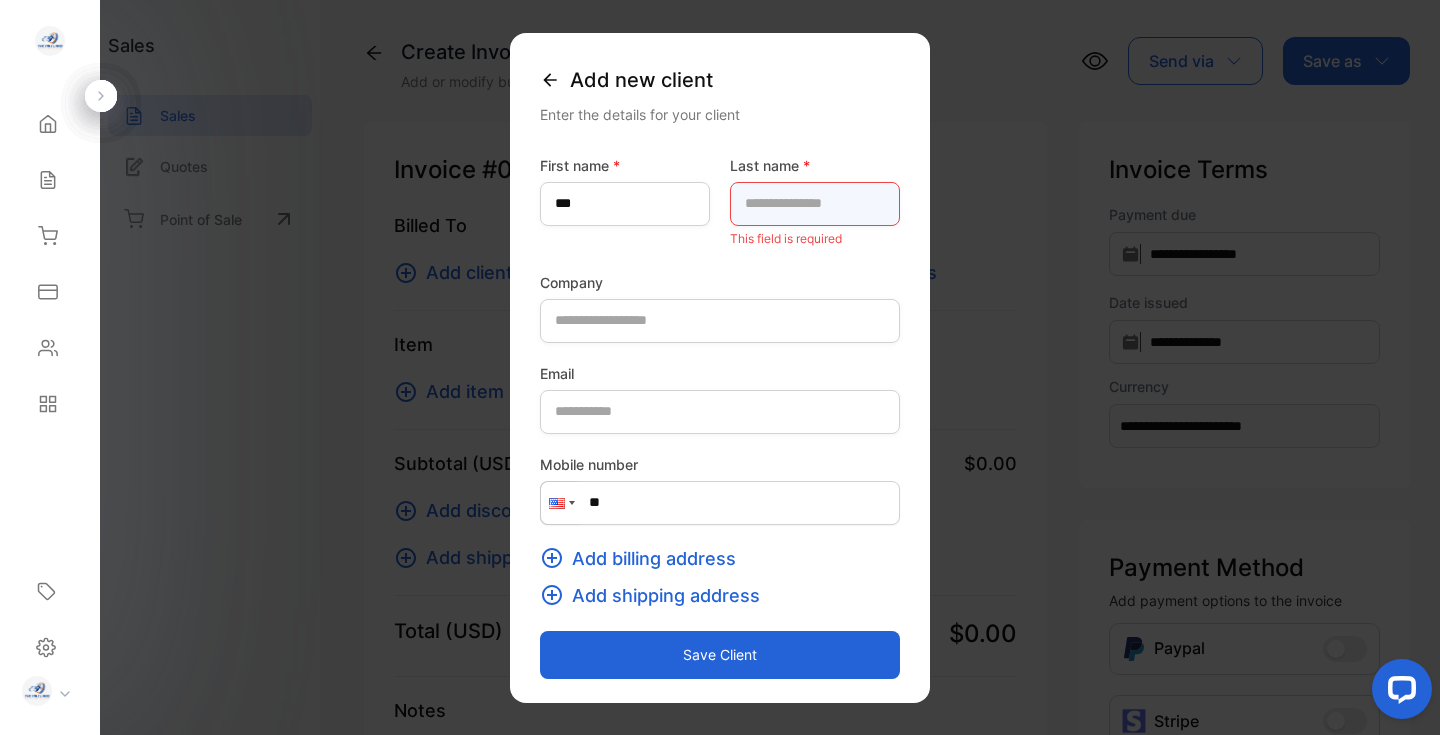 type on "*****" 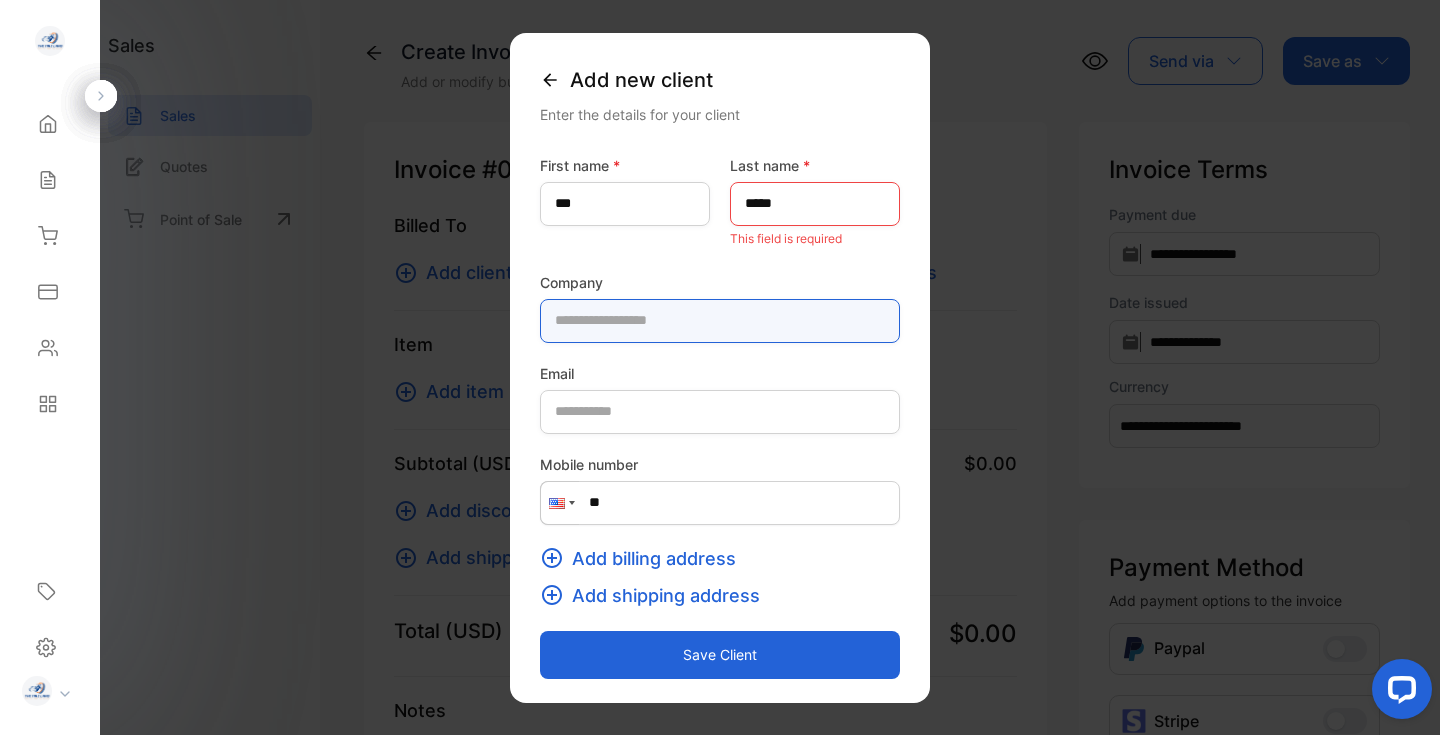 type on "*********" 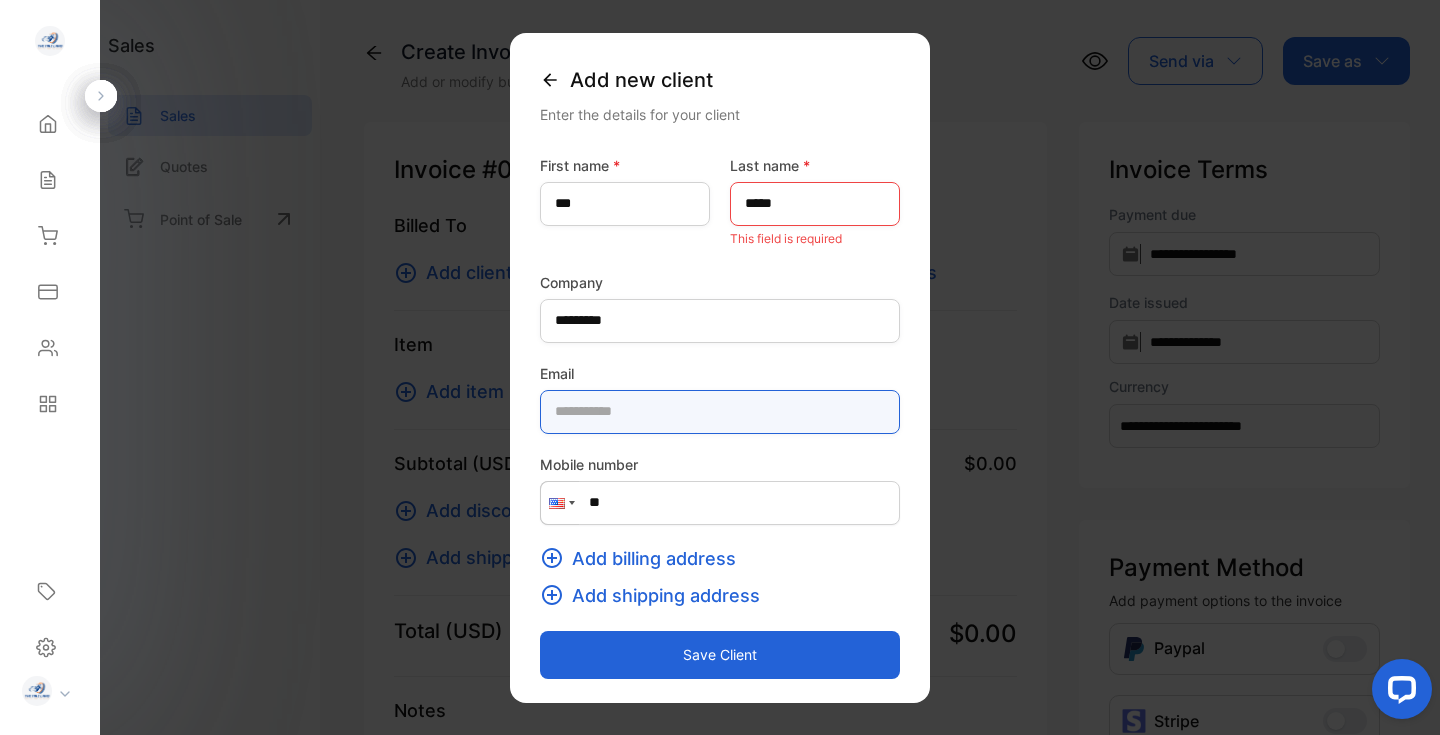 type on "**********" 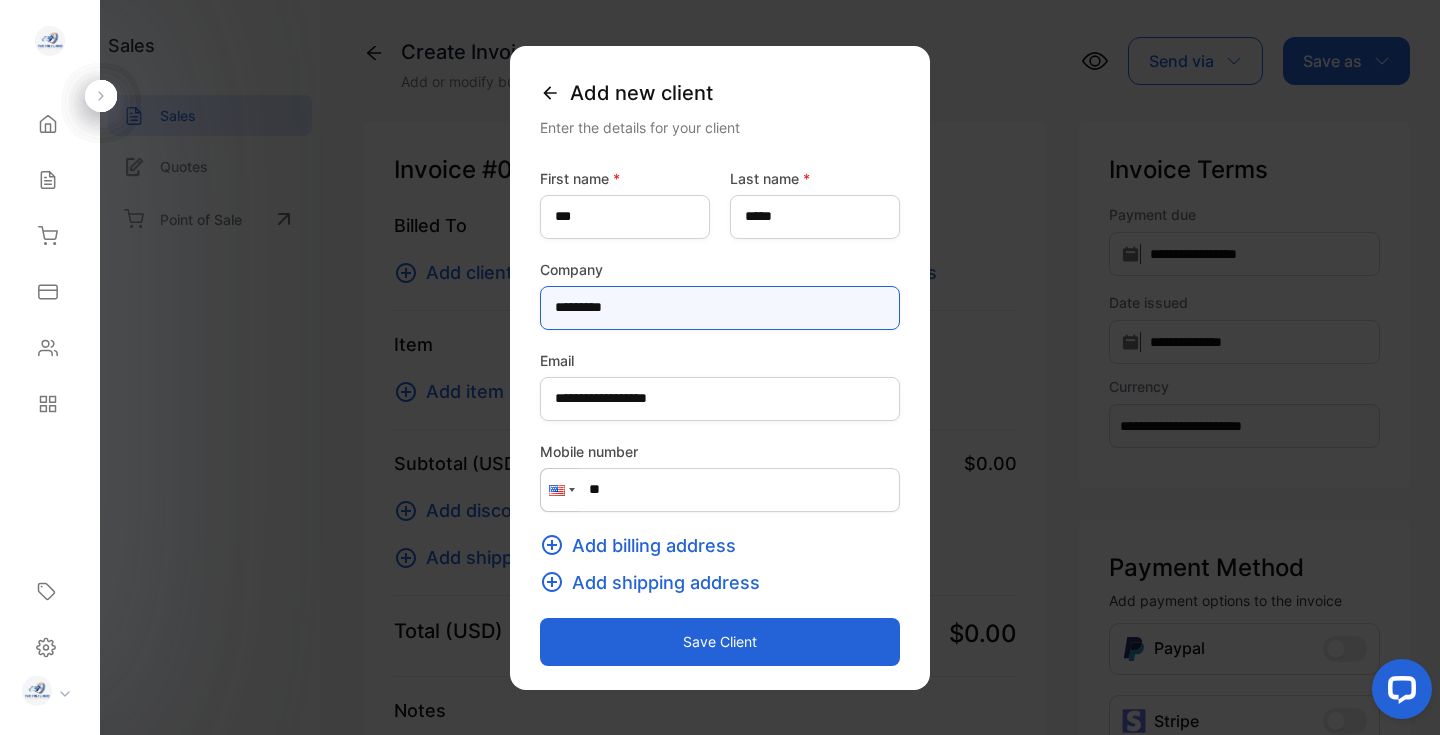 drag, startPoint x: 642, startPoint y: 298, endPoint x: 587, endPoint y: 307, distance: 55.7315 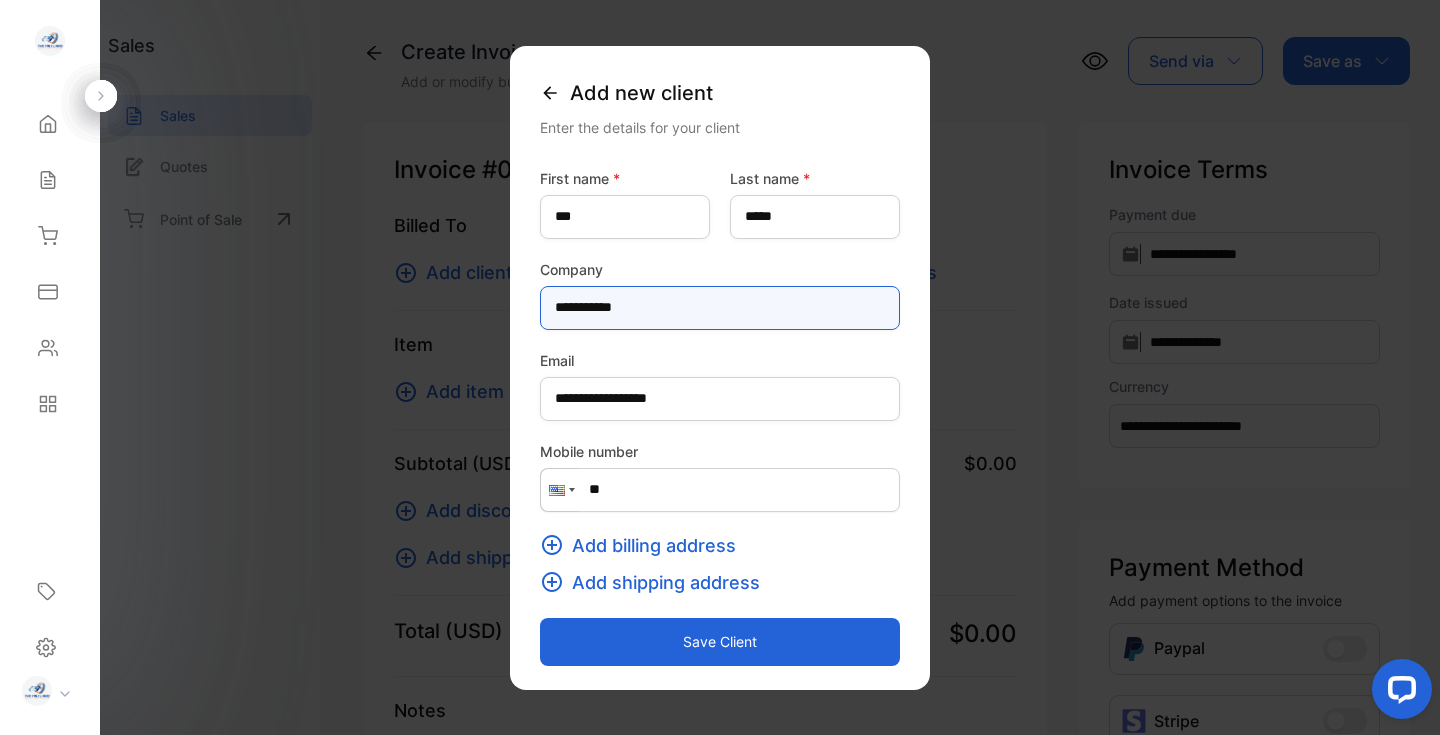 type on "**********" 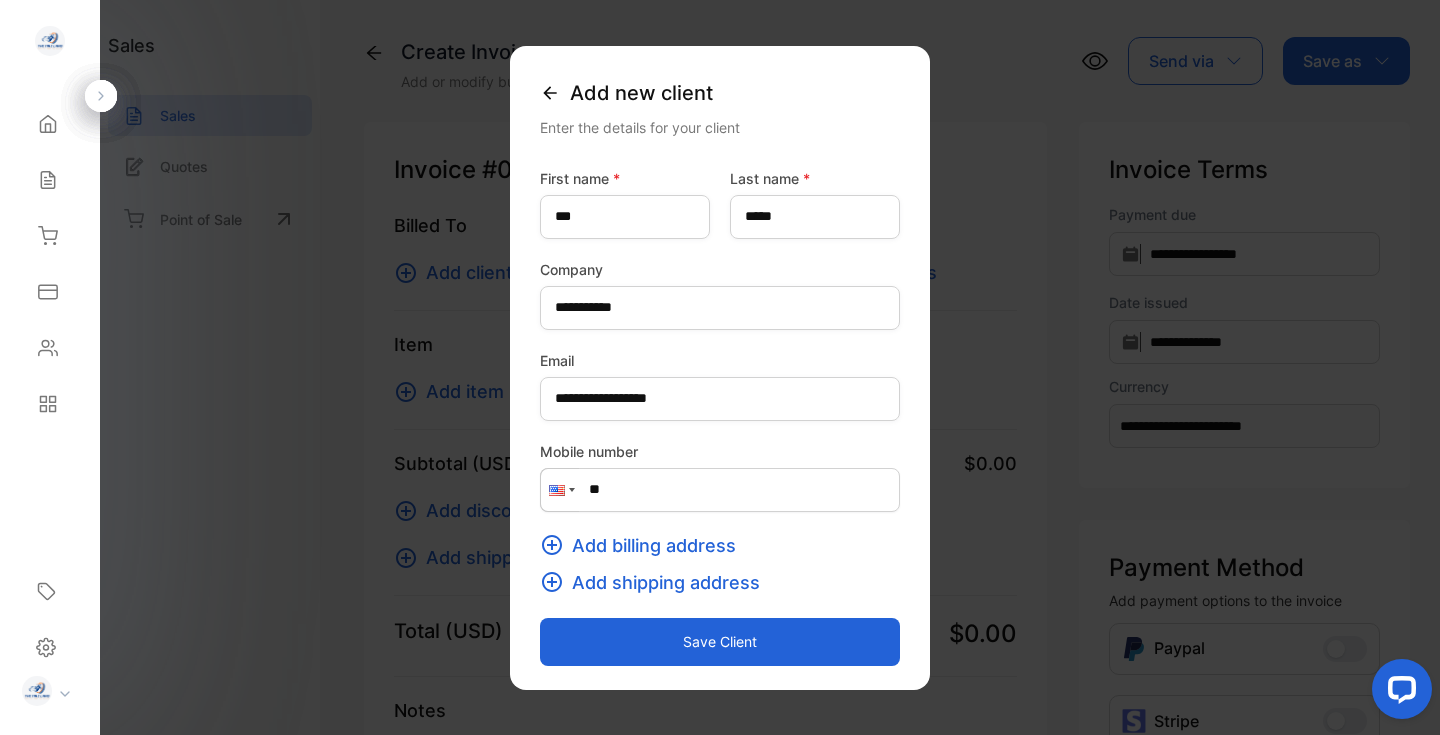click on "**" at bounding box center (720, 490) 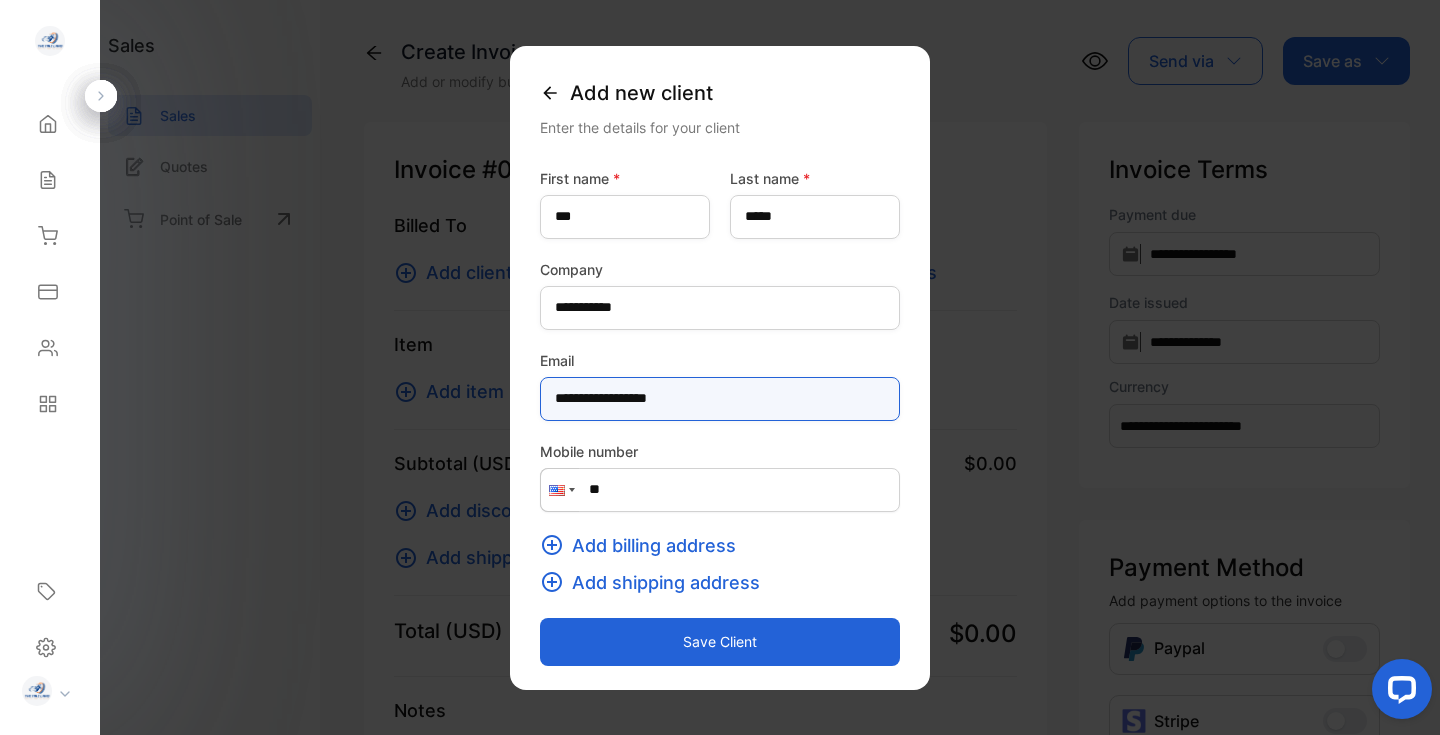 click on "**********" at bounding box center (720, 399) 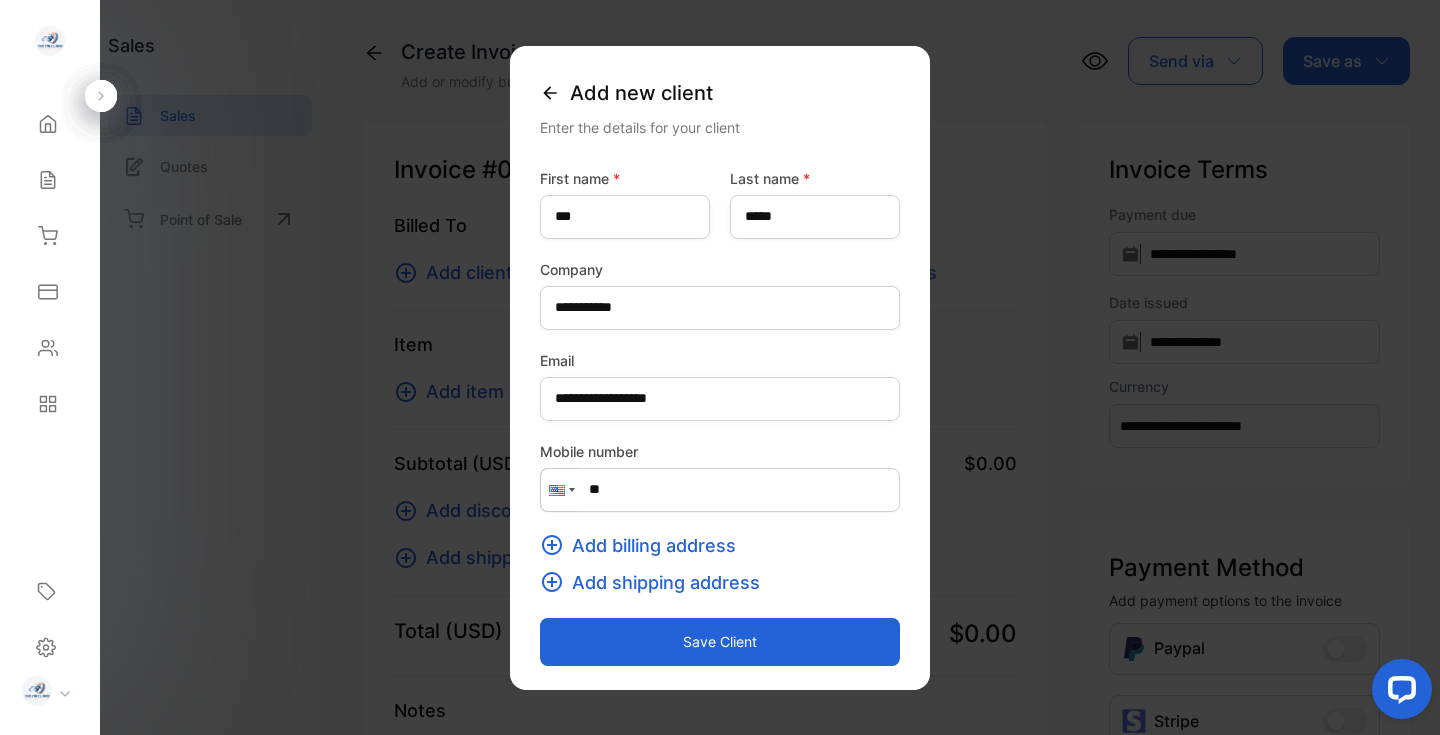 click on "**" at bounding box center [720, 490] 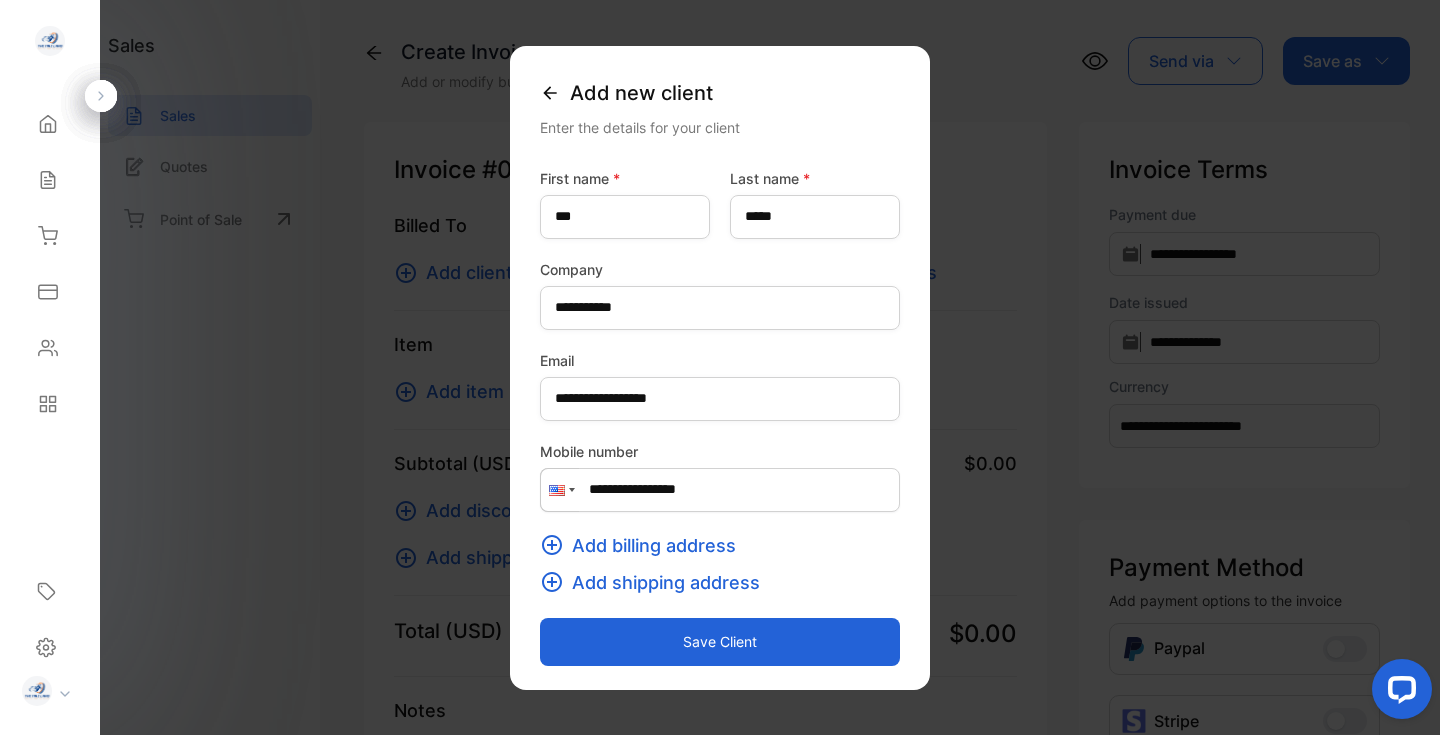 type on "**********" 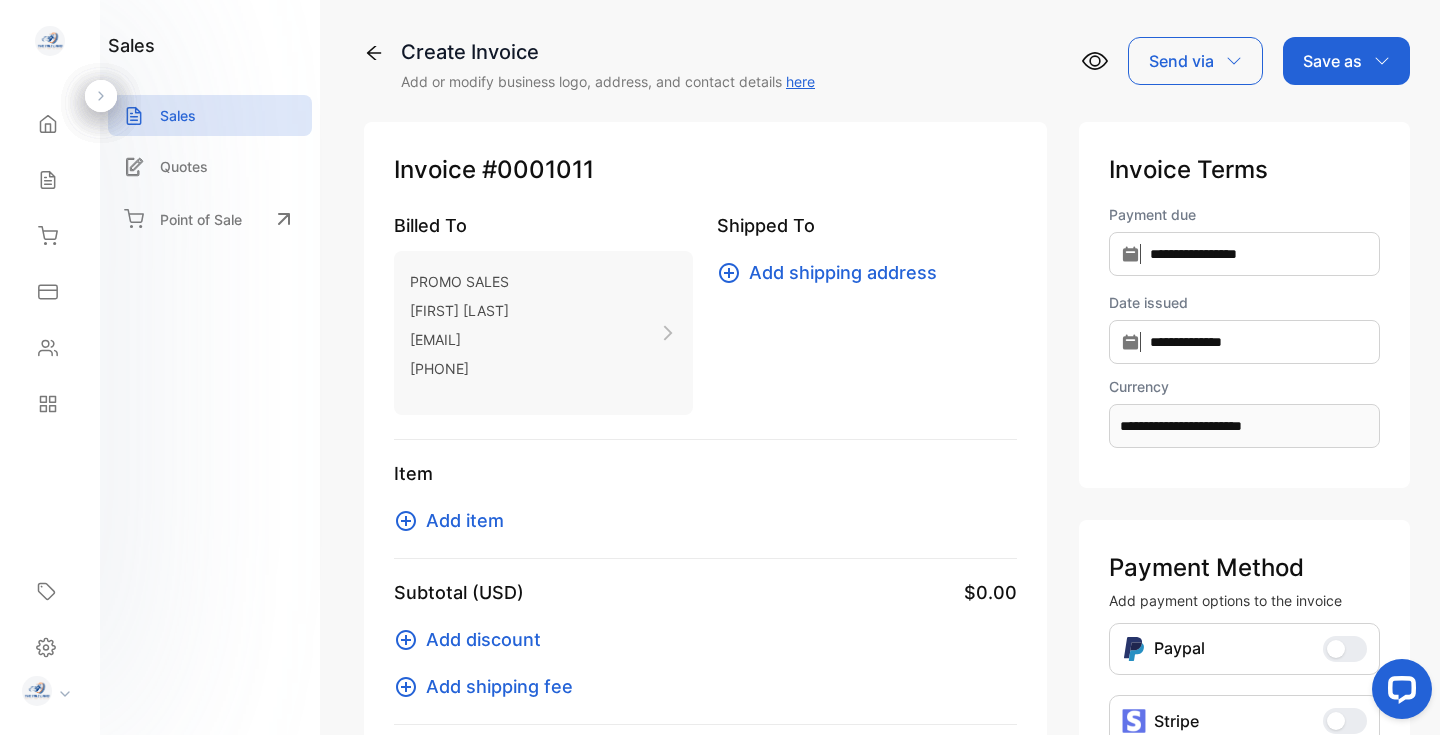 click on "Add item" at bounding box center [465, 520] 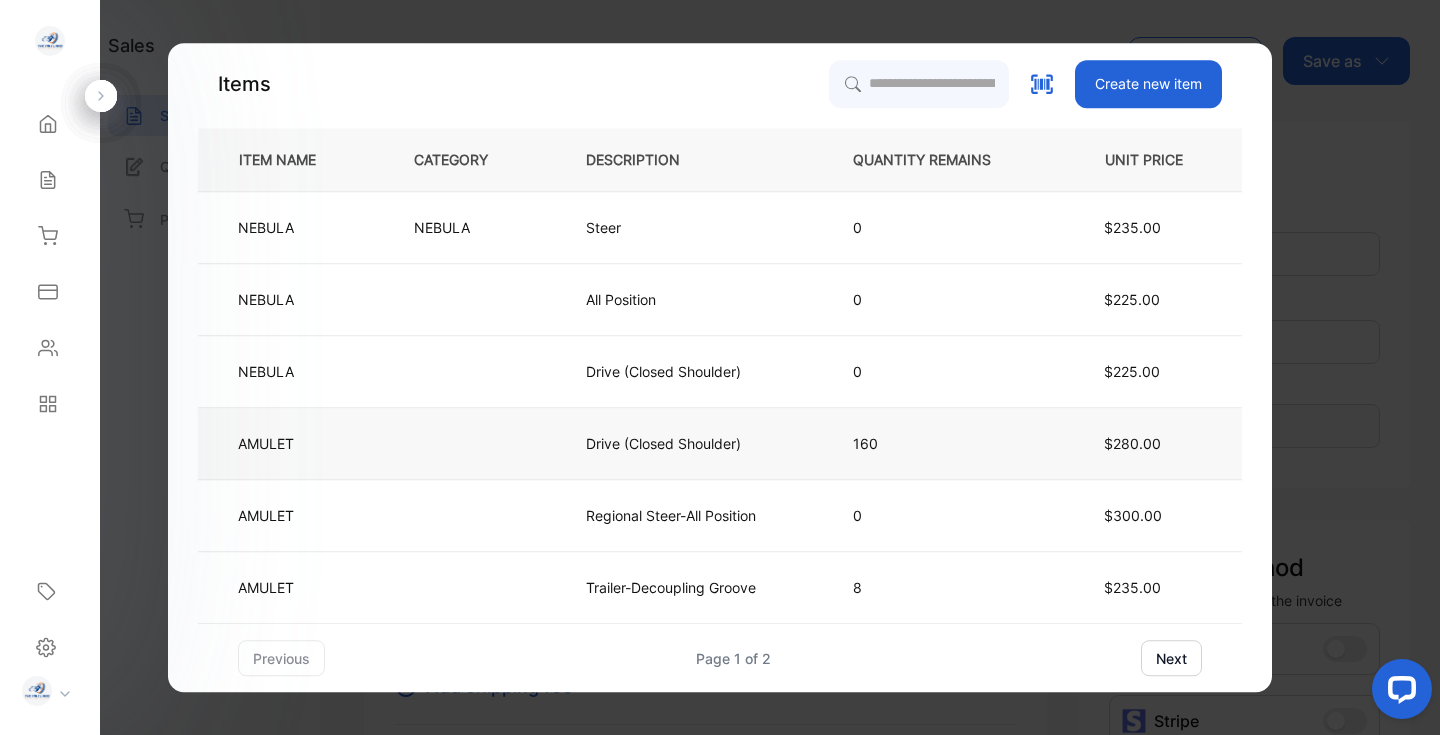 click on "$280.00" at bounding box center [1132, 443] 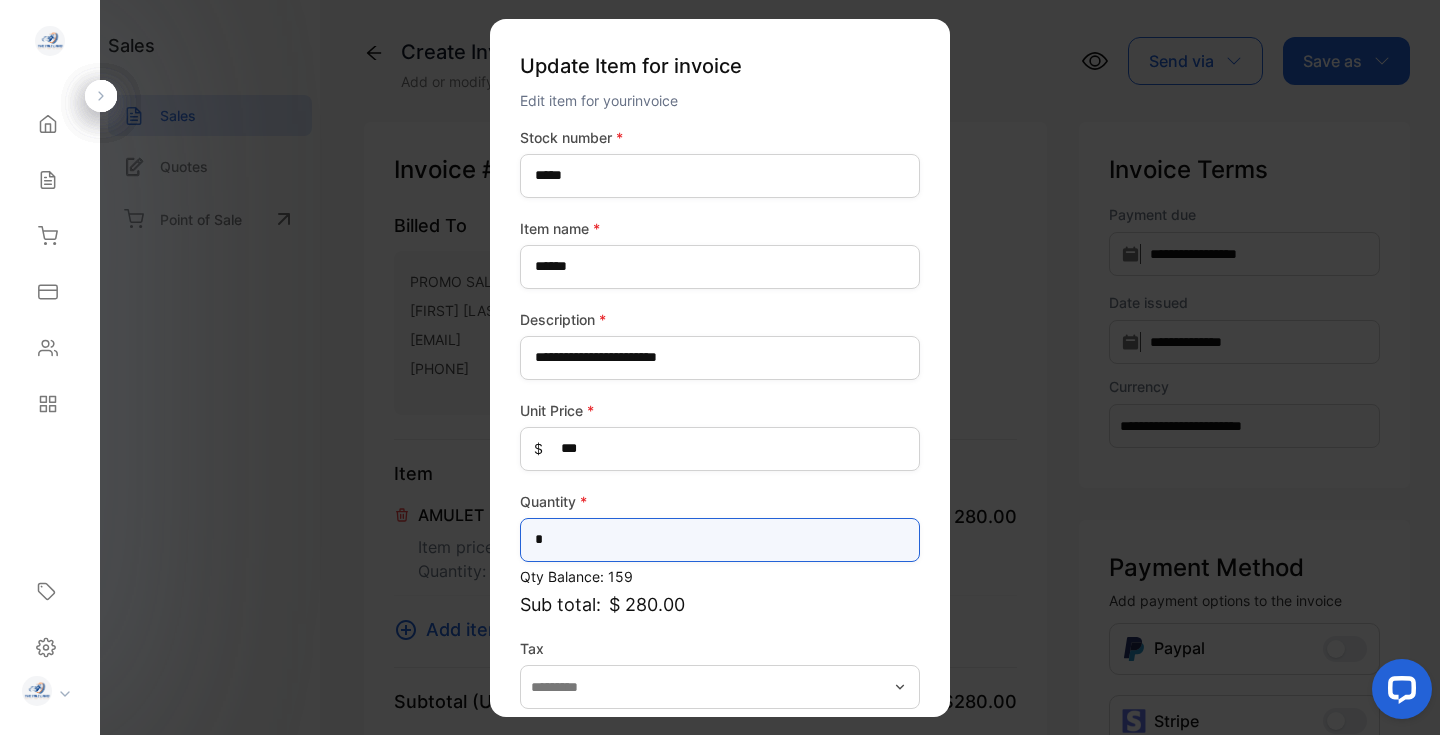 drag, startPoint x: 555, startPoint y: 545, endPoint x: 475, endPoint y: 545, distance: 80 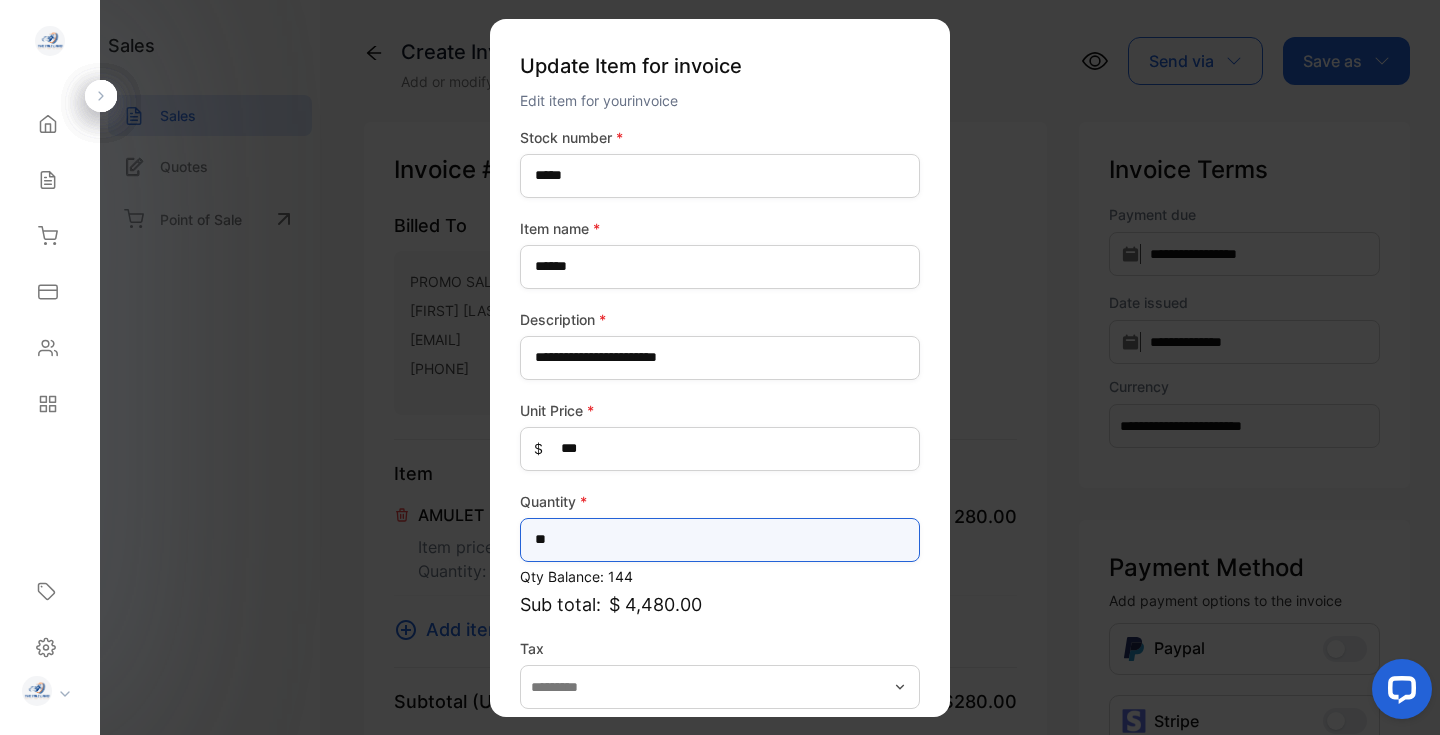 type on "**" 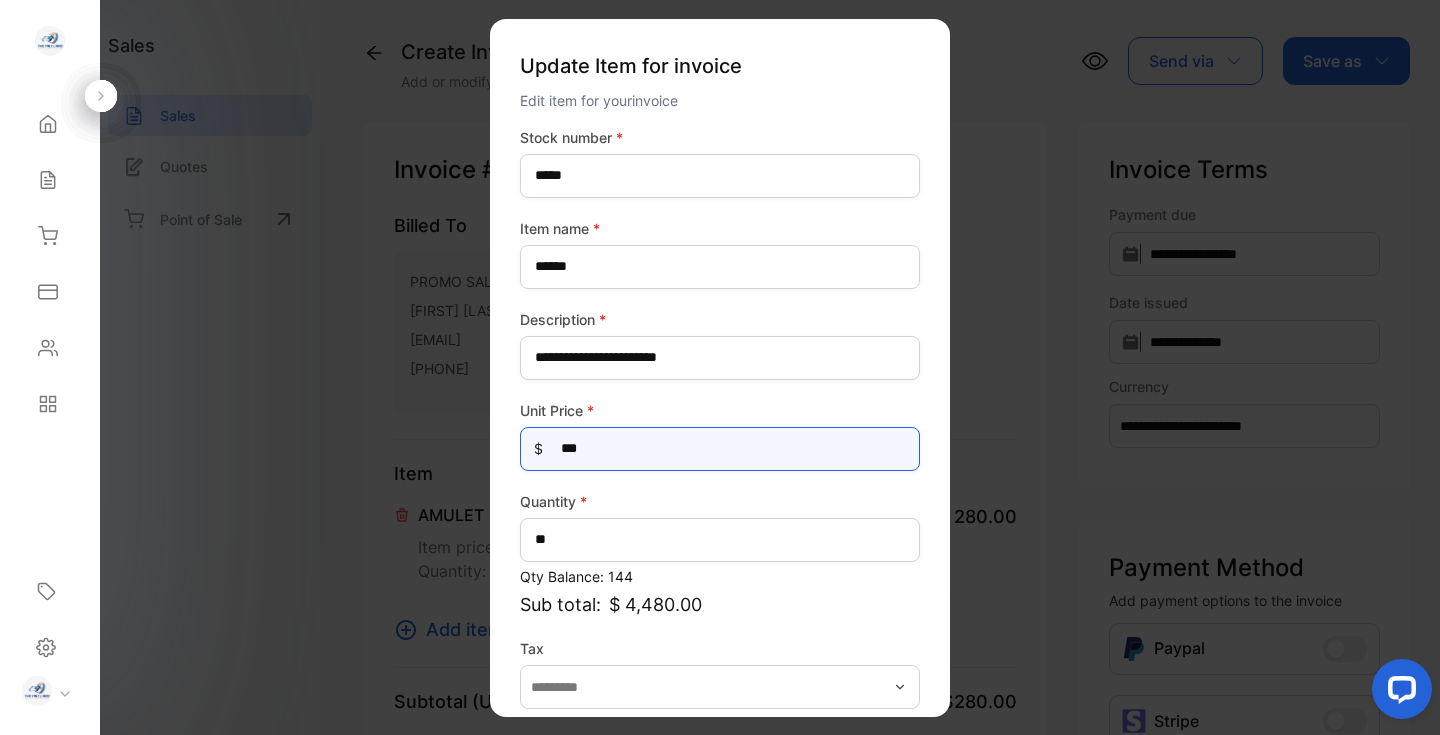 drag, startPoint x: 571, startPoint y: 451, endPoint x: 593, endPoint y: 451, distance: 22 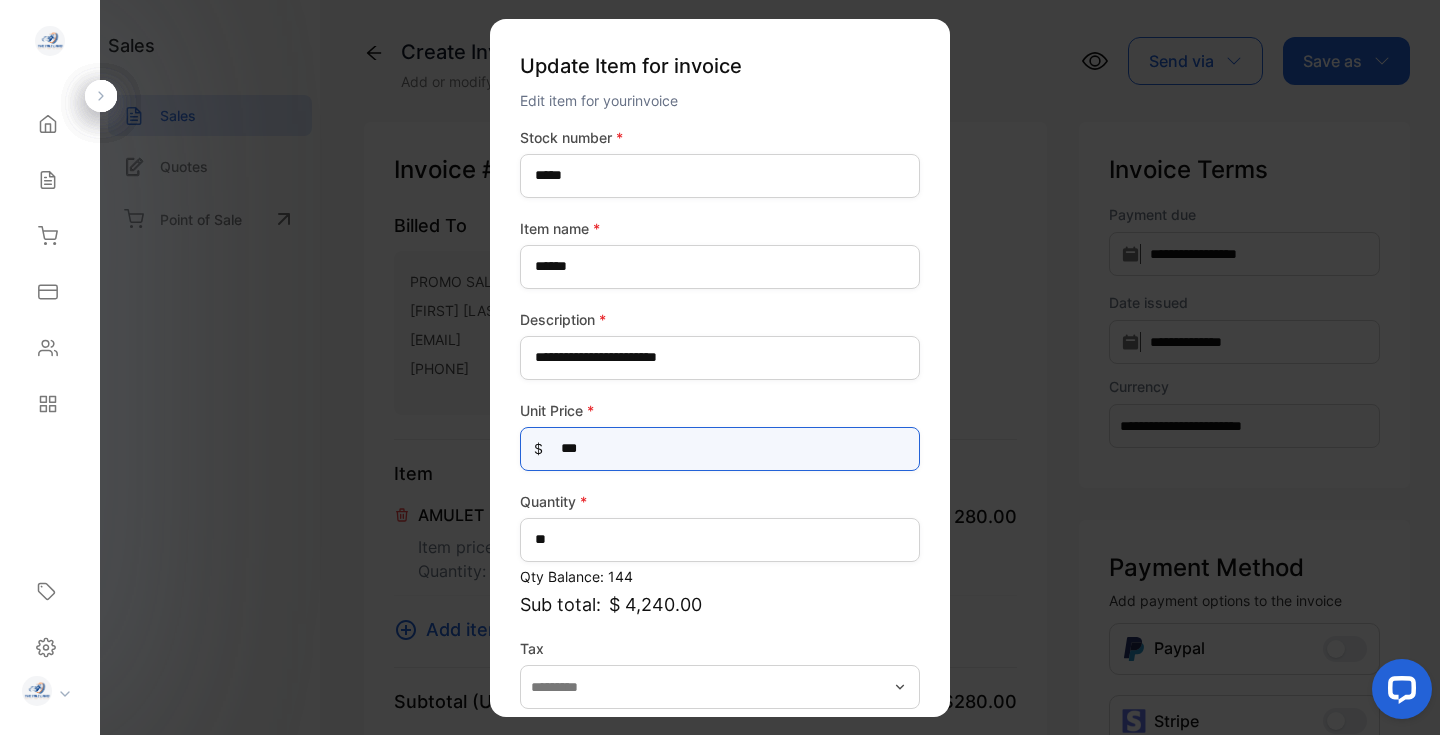 click on "***" at bounding box center (720, 448) 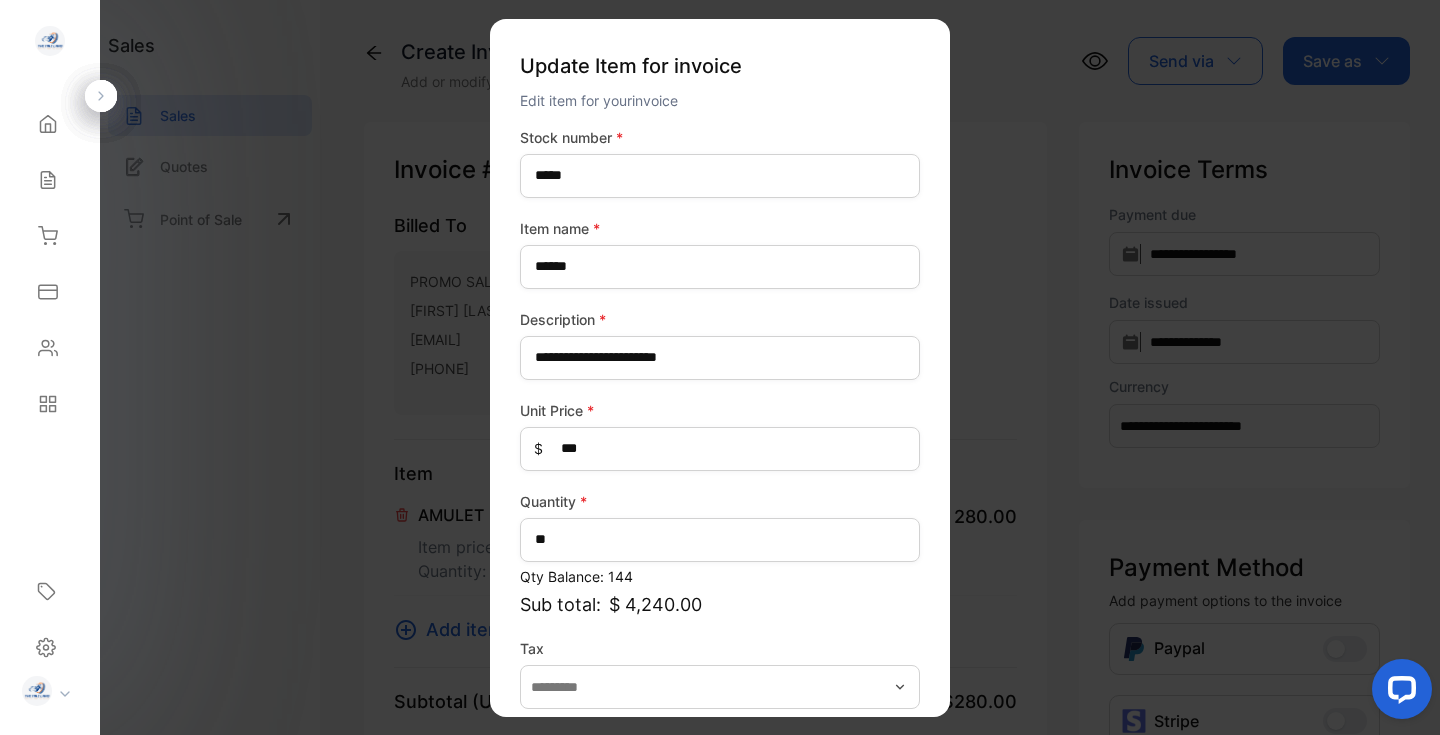 click on "Quantity   *" at bounding box center [720, 500] 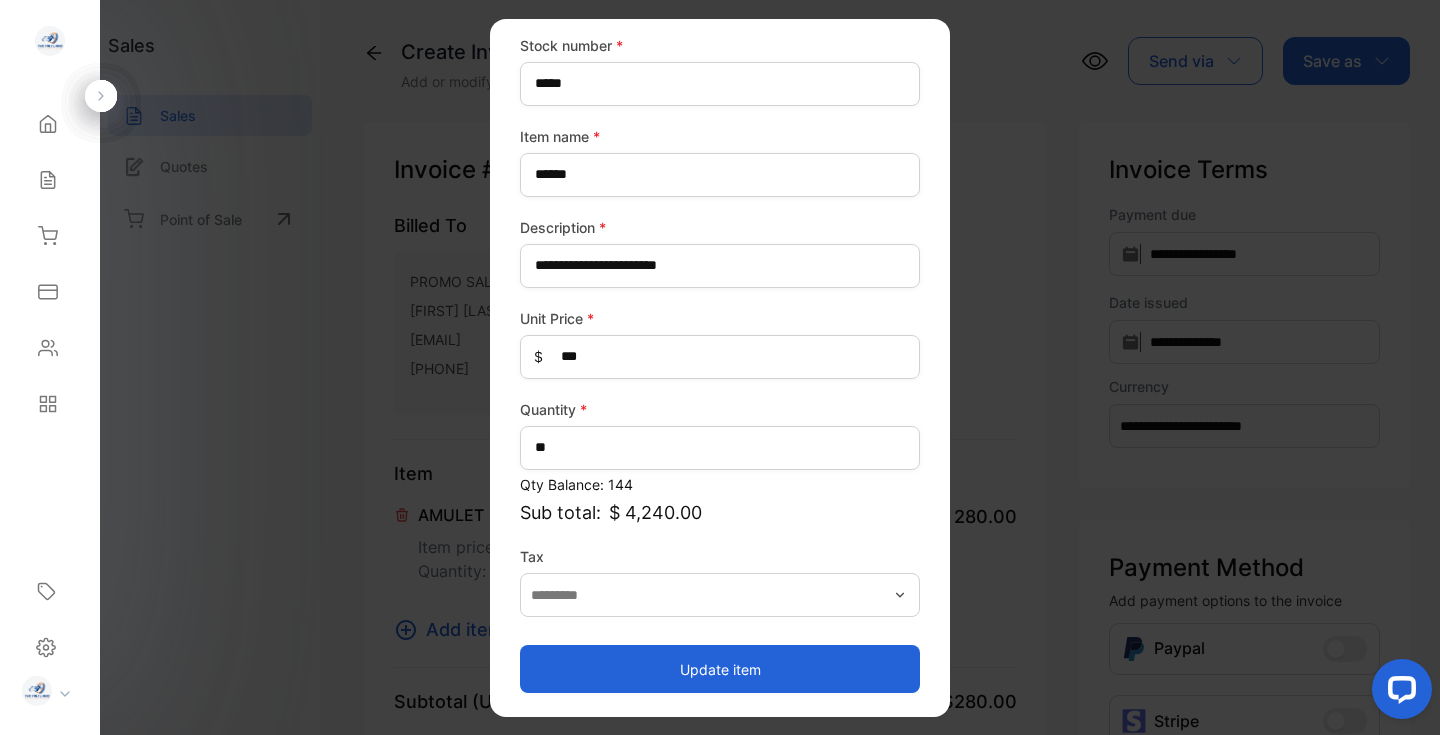 click on "Update item" at bounding box center (720, 669) 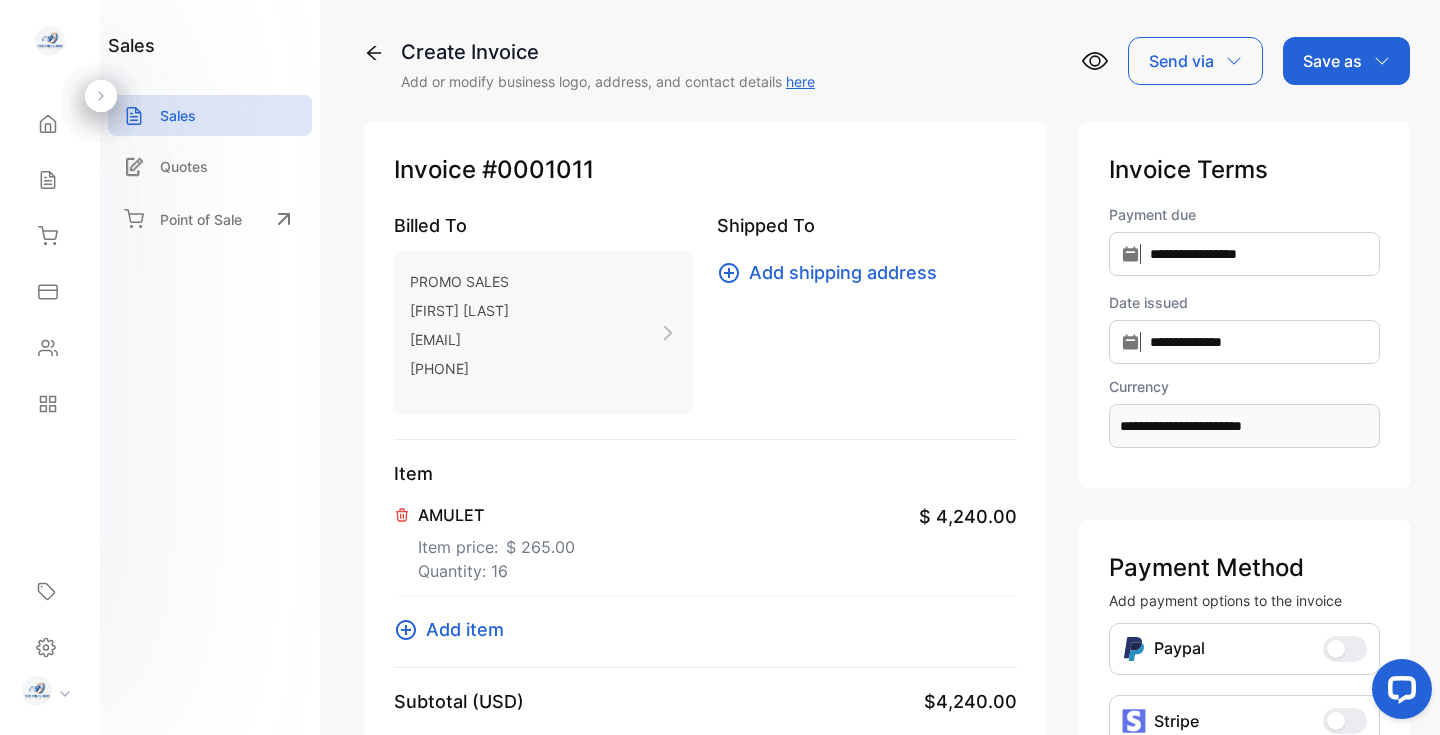 click on "Add item" at bounding box center (465, 629) 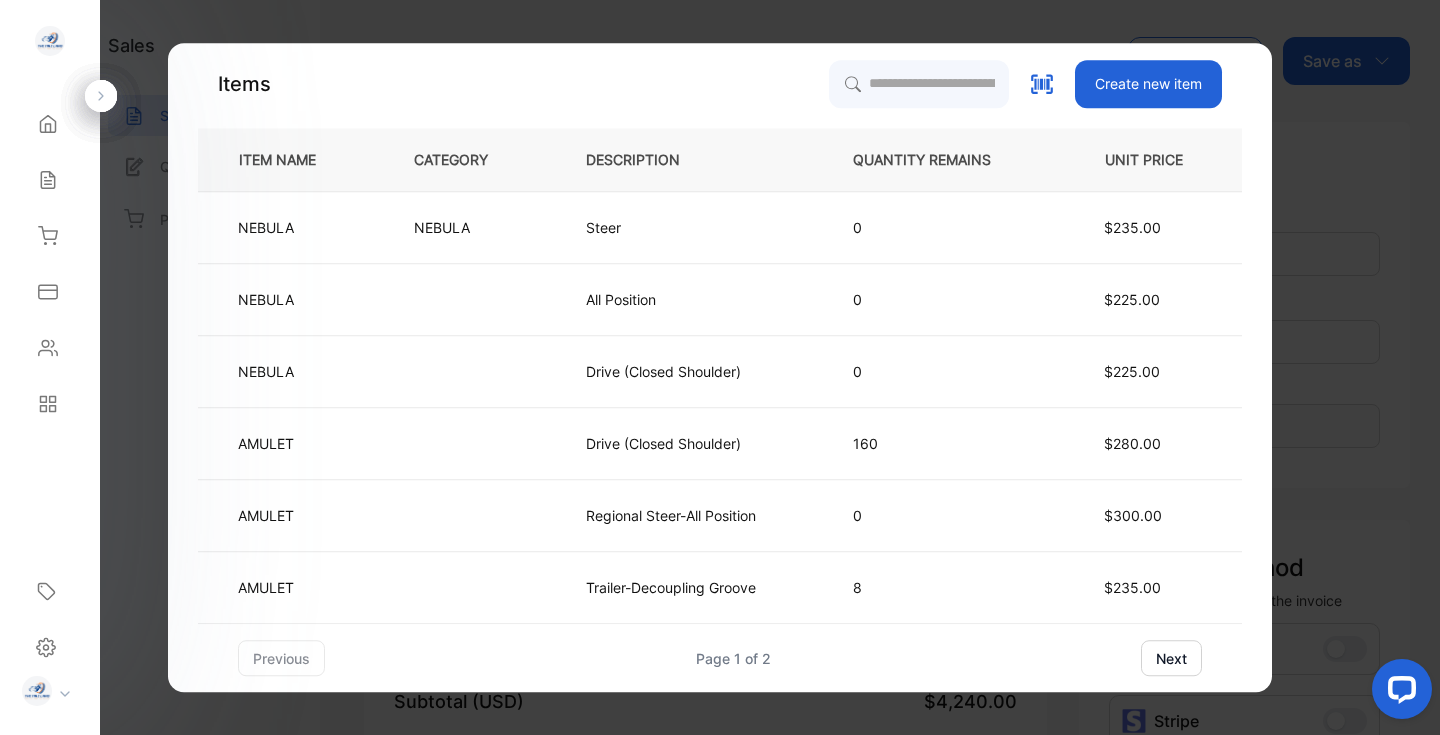 click on "next" at bounding box center (1171, 658) 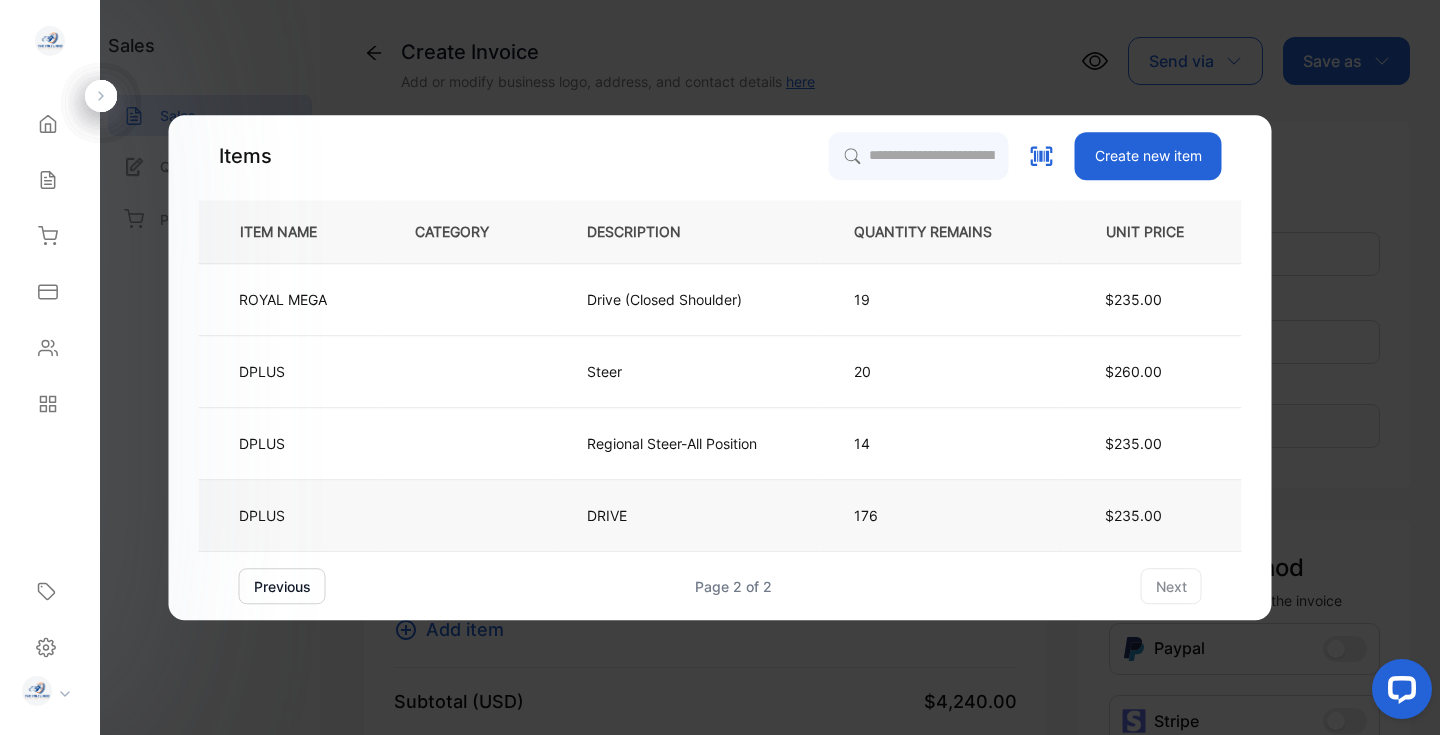 click on "DRIVE" at bounding box center [626, 515] 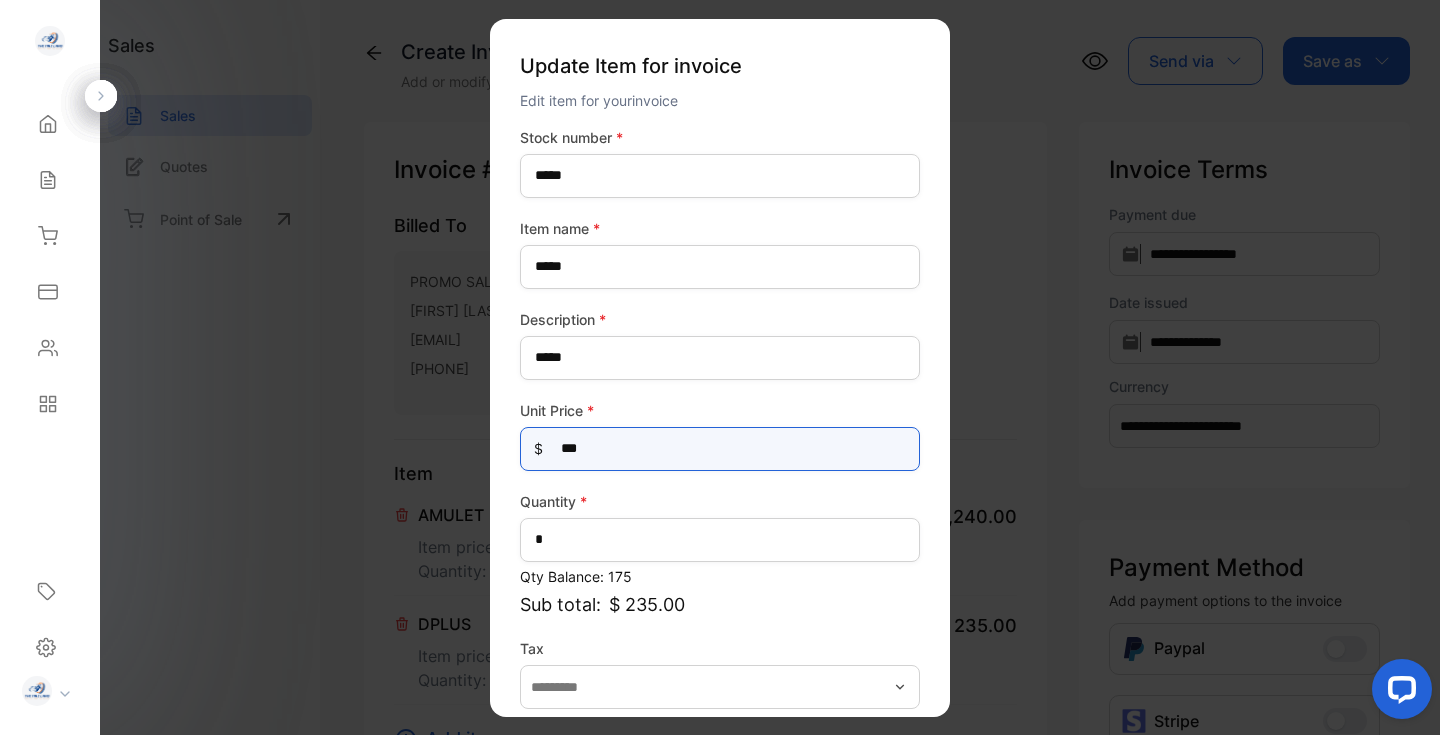 click on "***" at bounding box center (720, 448) 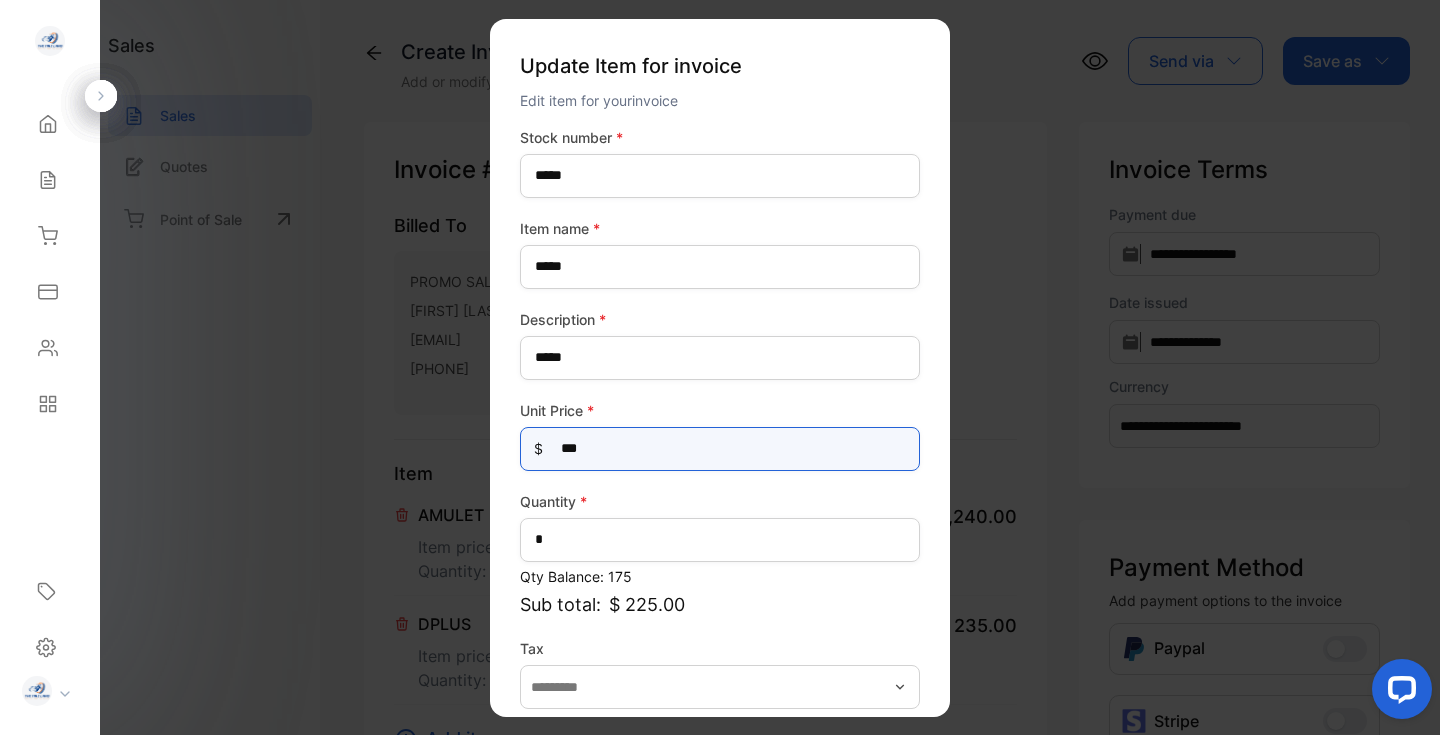 type on "***" 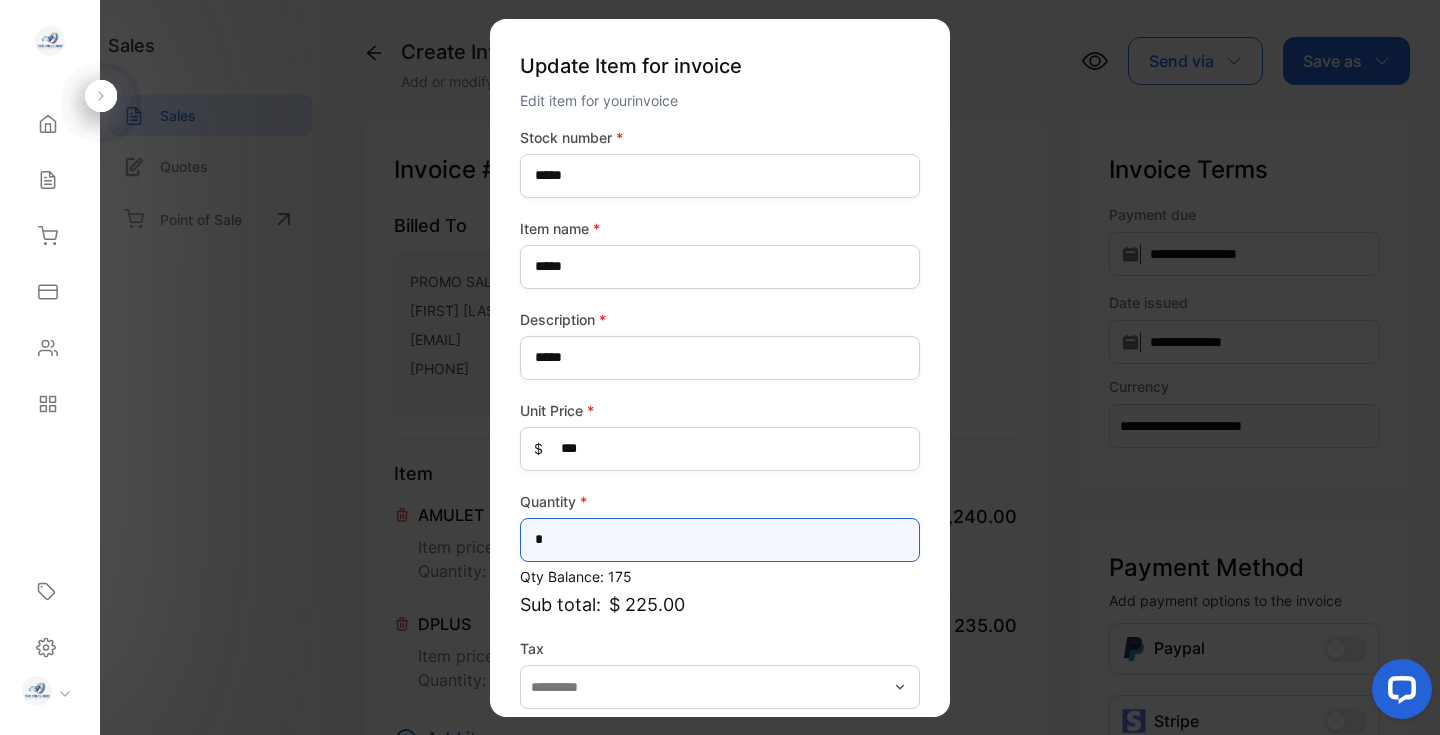 drag, startPoint x: 571, startPoint y: 540, endPoint x: 499, endPoint y: 538, distance: 72.02777 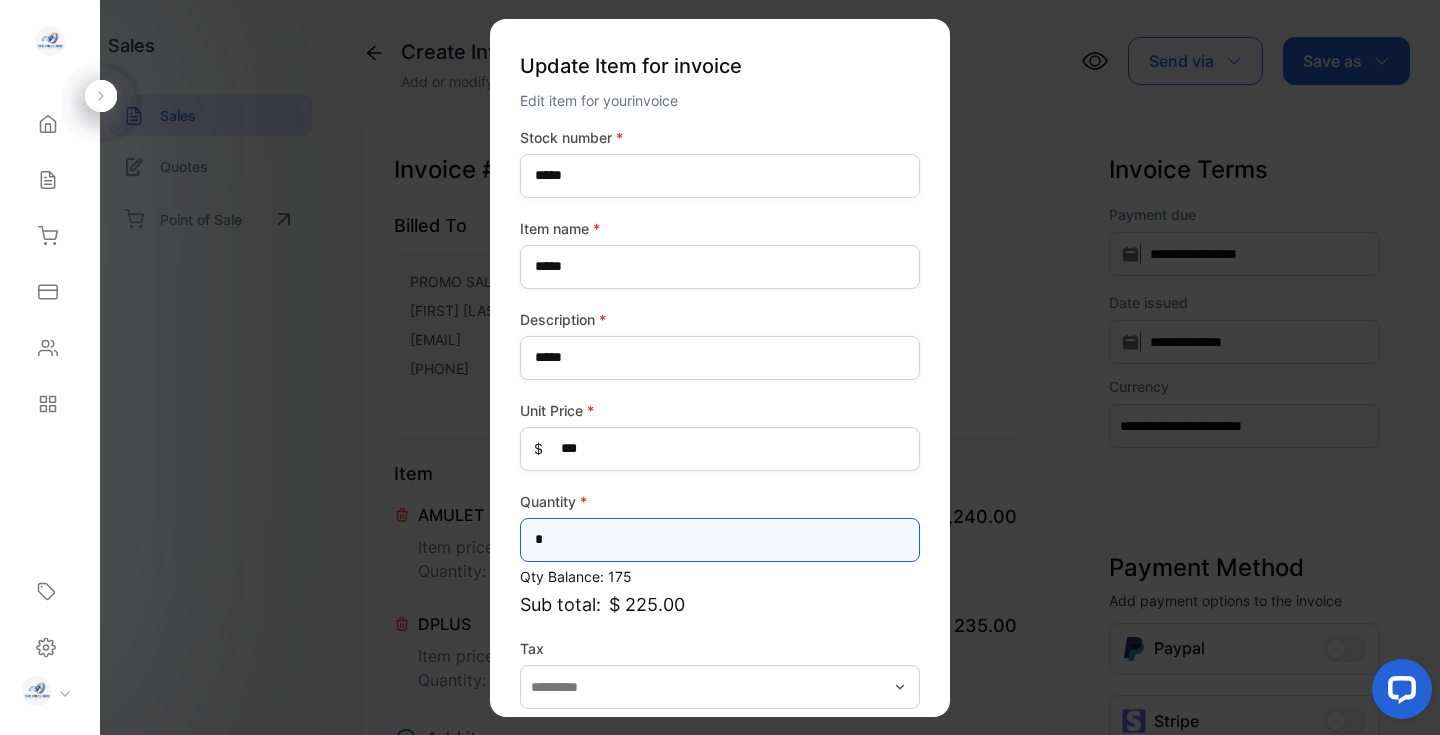 click on "Update Item for invoice Edit item for your  invoice Stock number   * ***** Item name   * ***** Description   * ***** Unit Price   * $ *** Quantity   * * Qty Balance: 175 Sub total: $ 225.00 Tax     Update item" at bounding box center (720, 367) 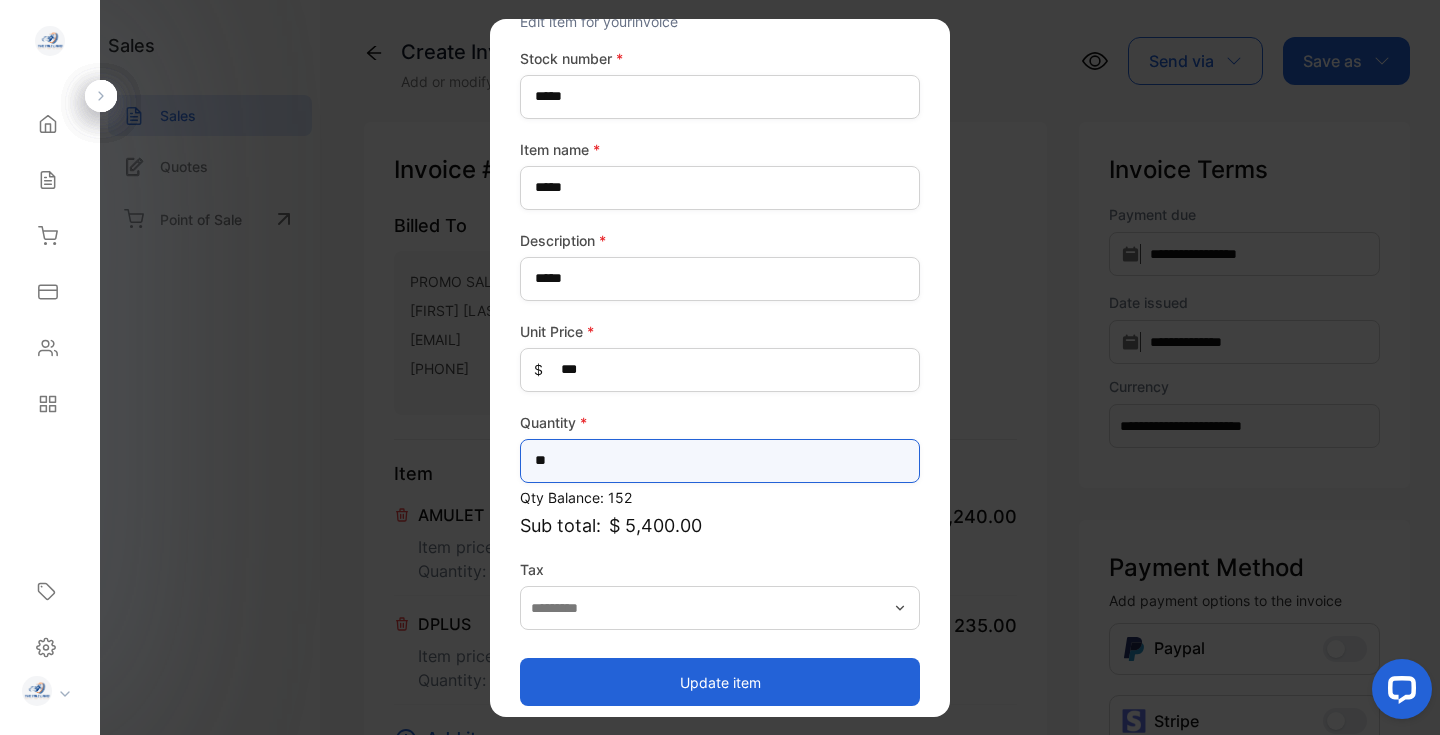 scroll, scrollTop: 92, scrollLeft: 0, axis: vertical 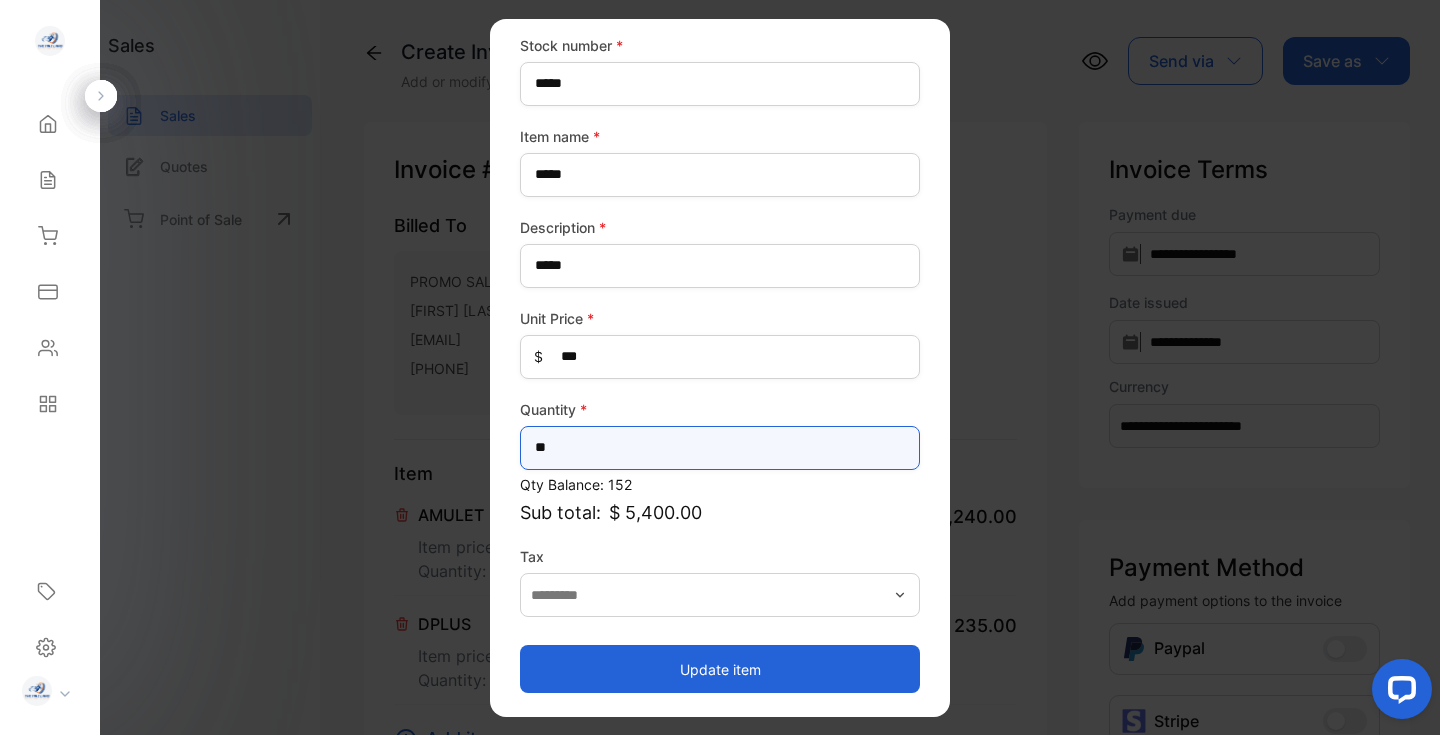 type on "**" 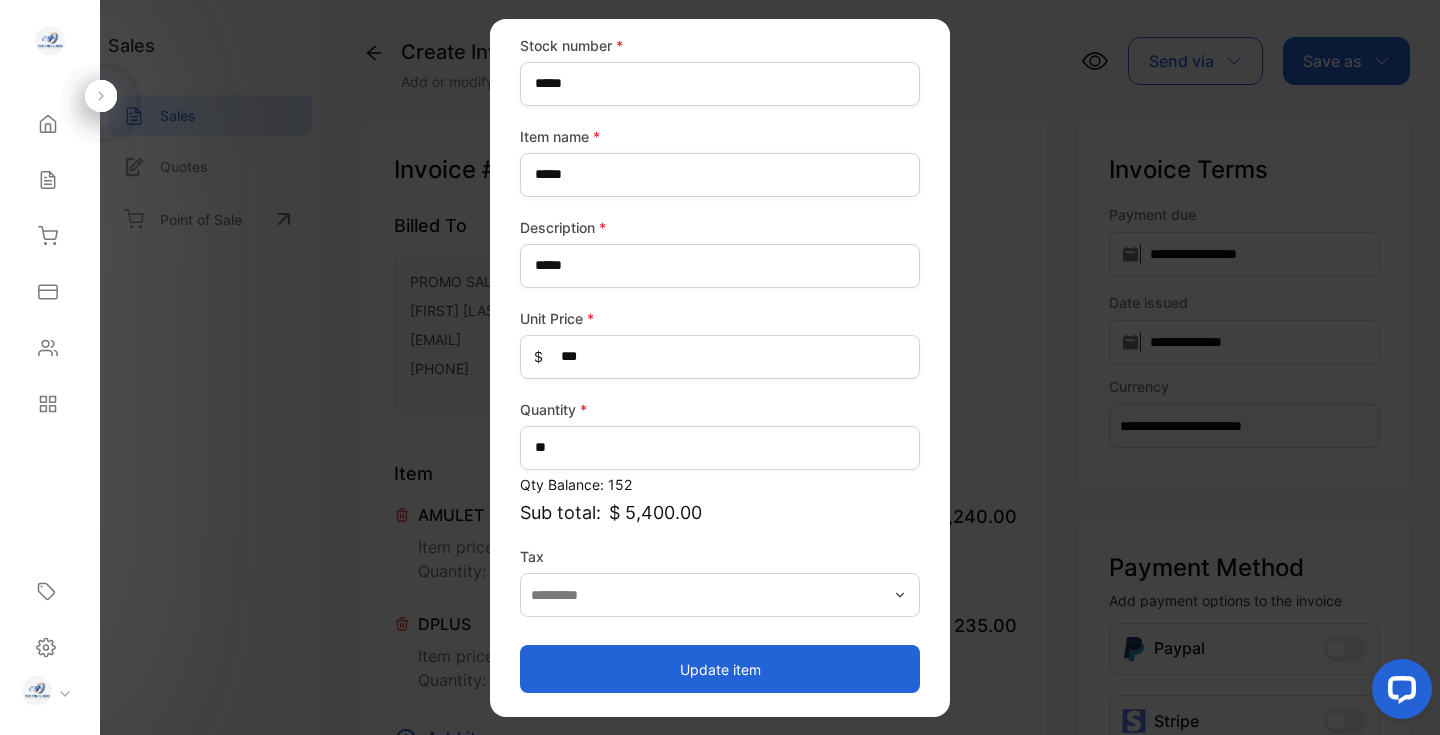 click on "Update item" at bounding box center (720, 669) 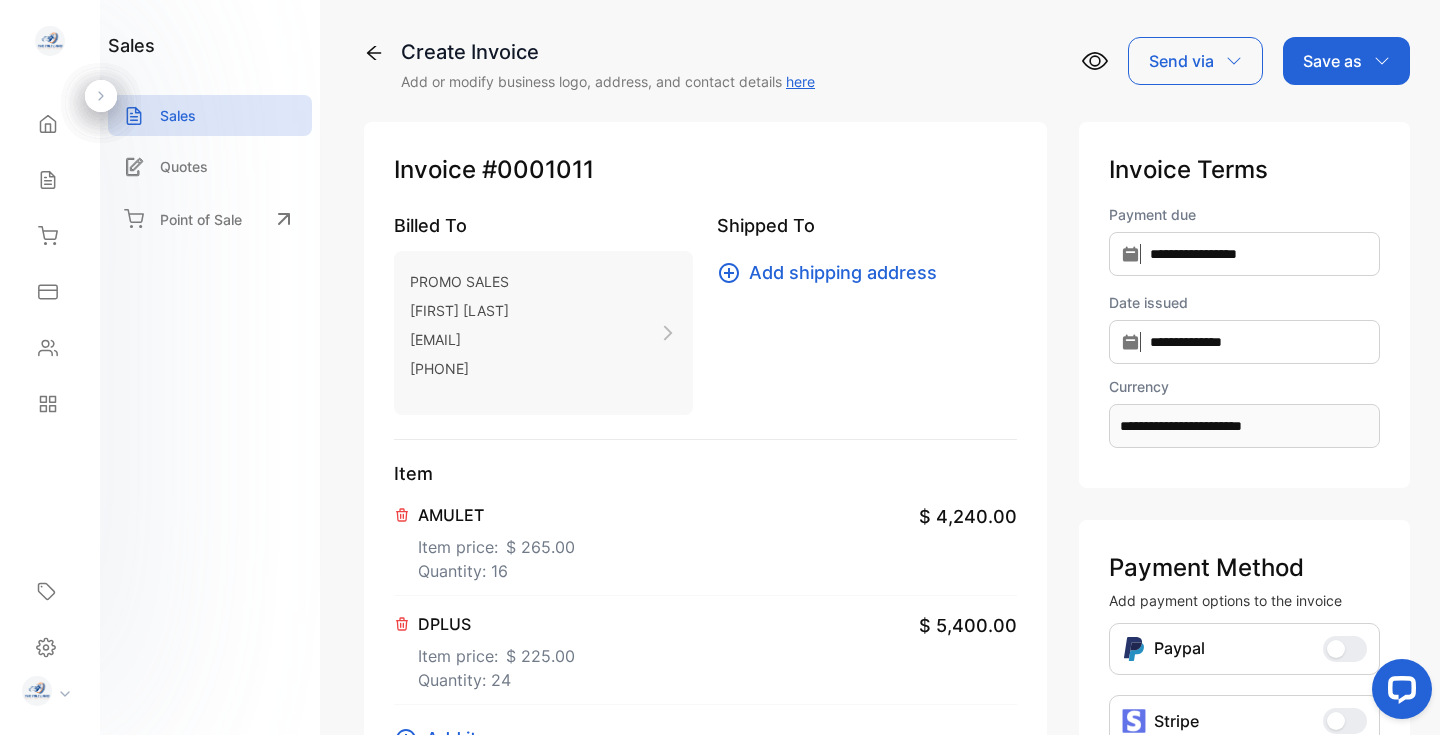 click on "sales Sales Quotes Point of Sale" at bounding box center (210, 367) 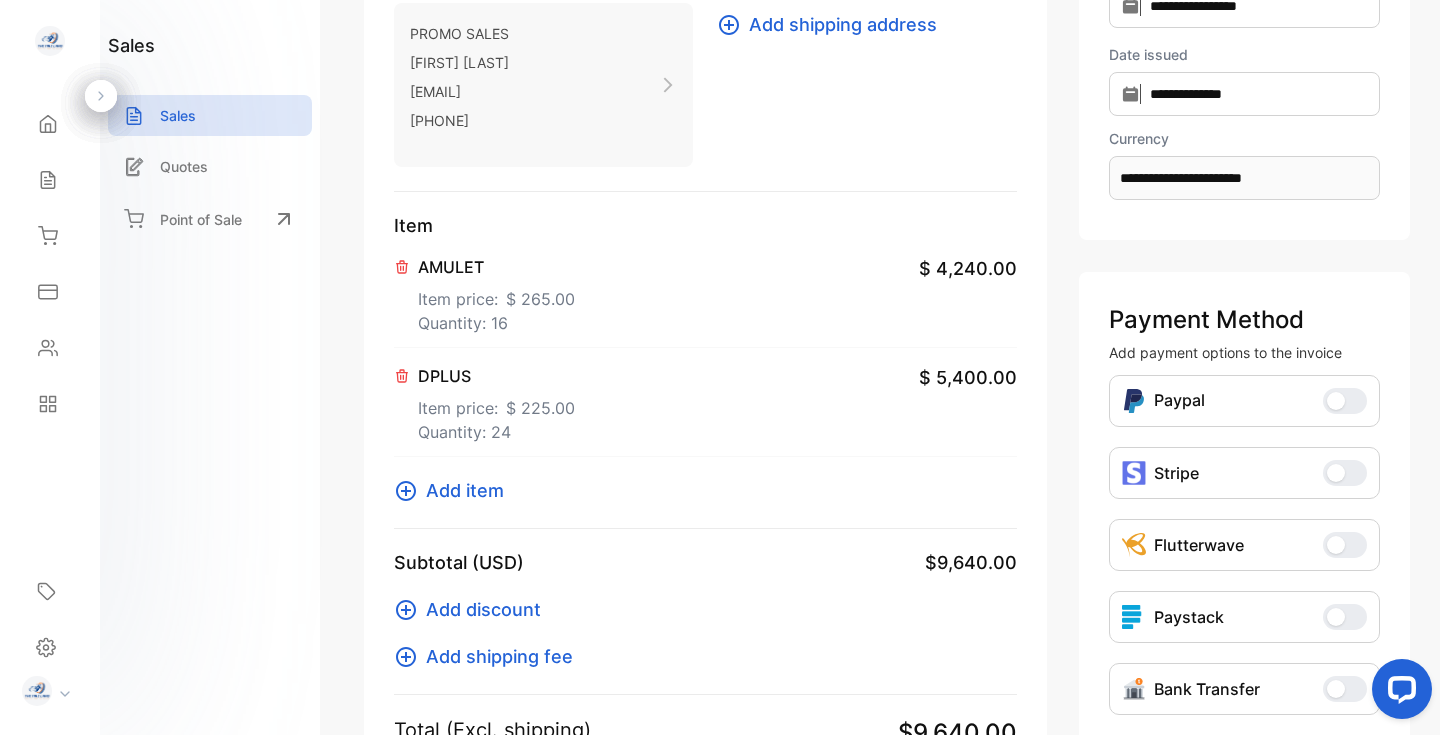 scroll, scrollTop: 271, scrollLeft: 0, axis: vertical 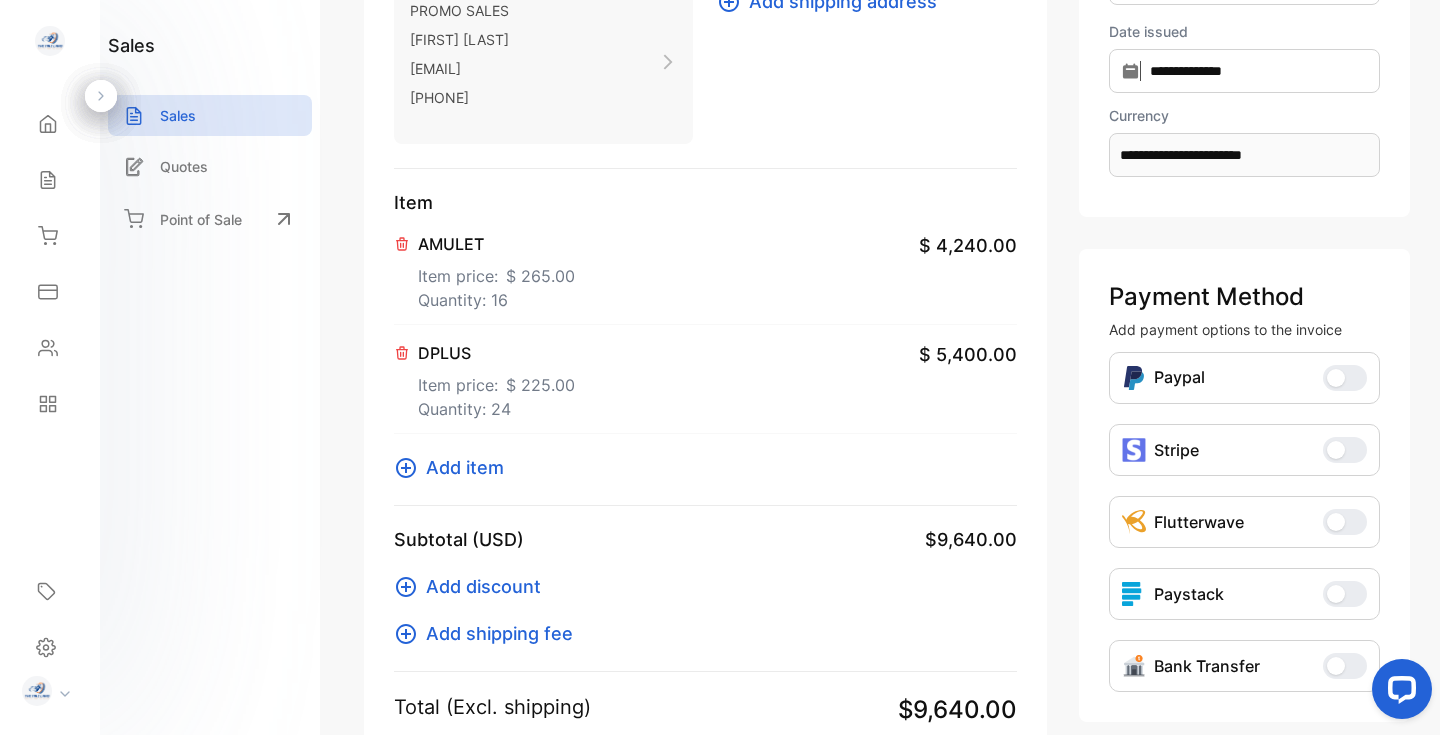 click on "Add item" at bounding box center (465, 467) 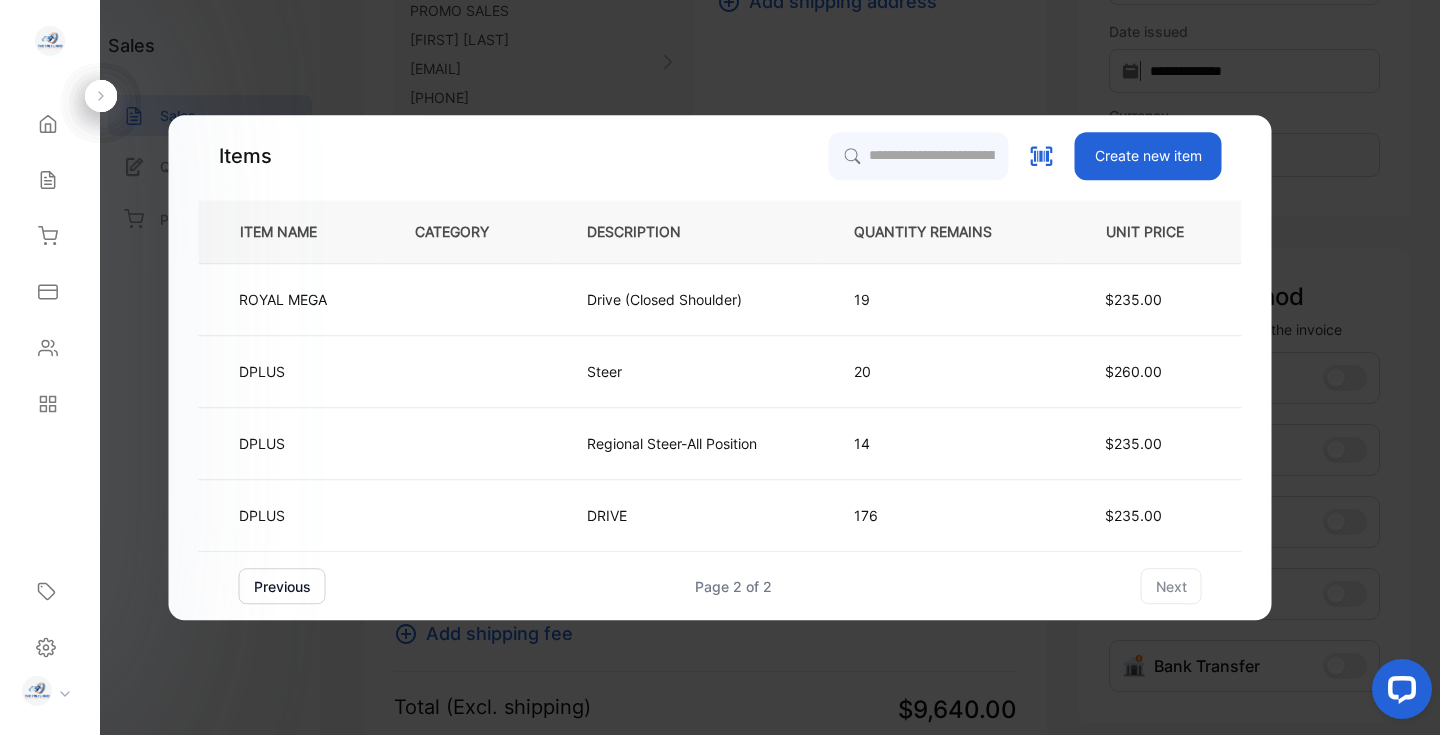 click on "previous" at bounding box center [282, 586] 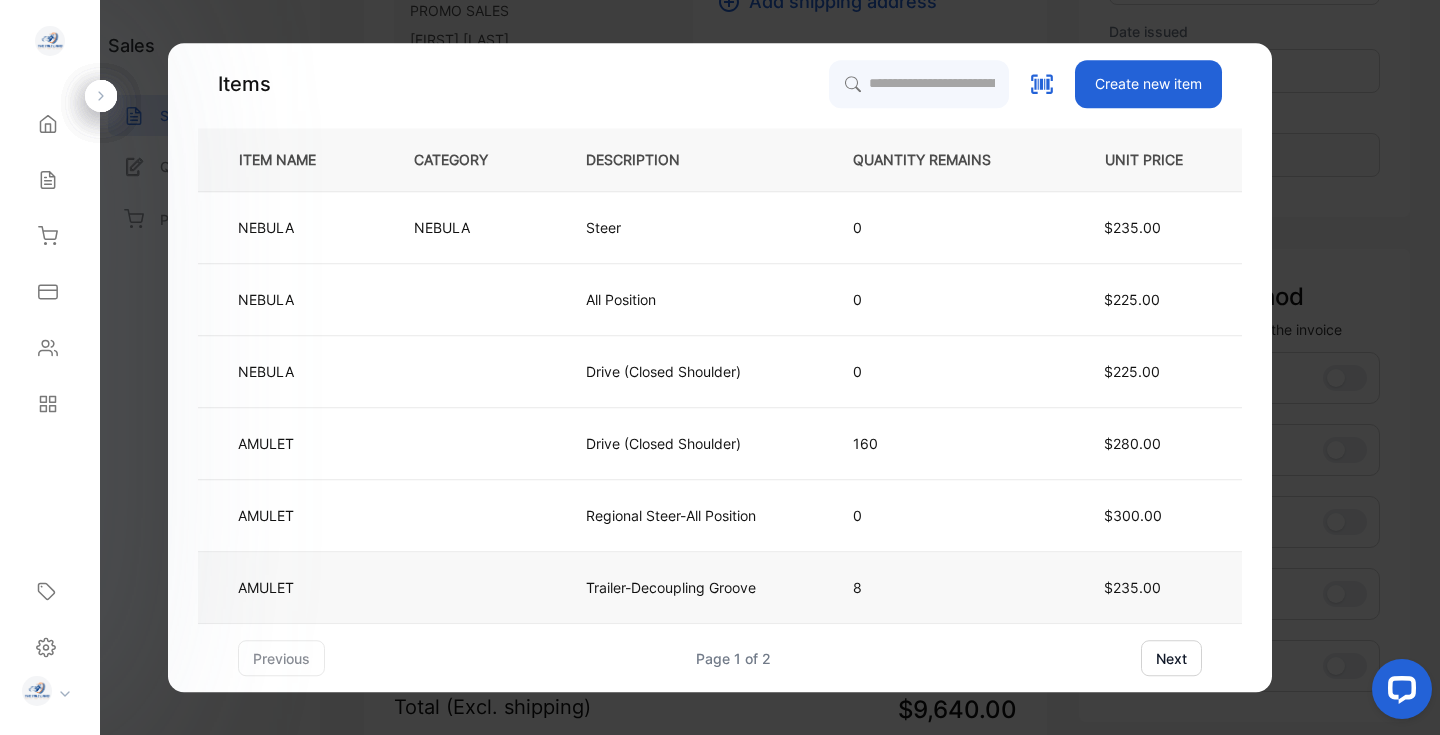 click on "AMULET" at bounding box center [266, 587] 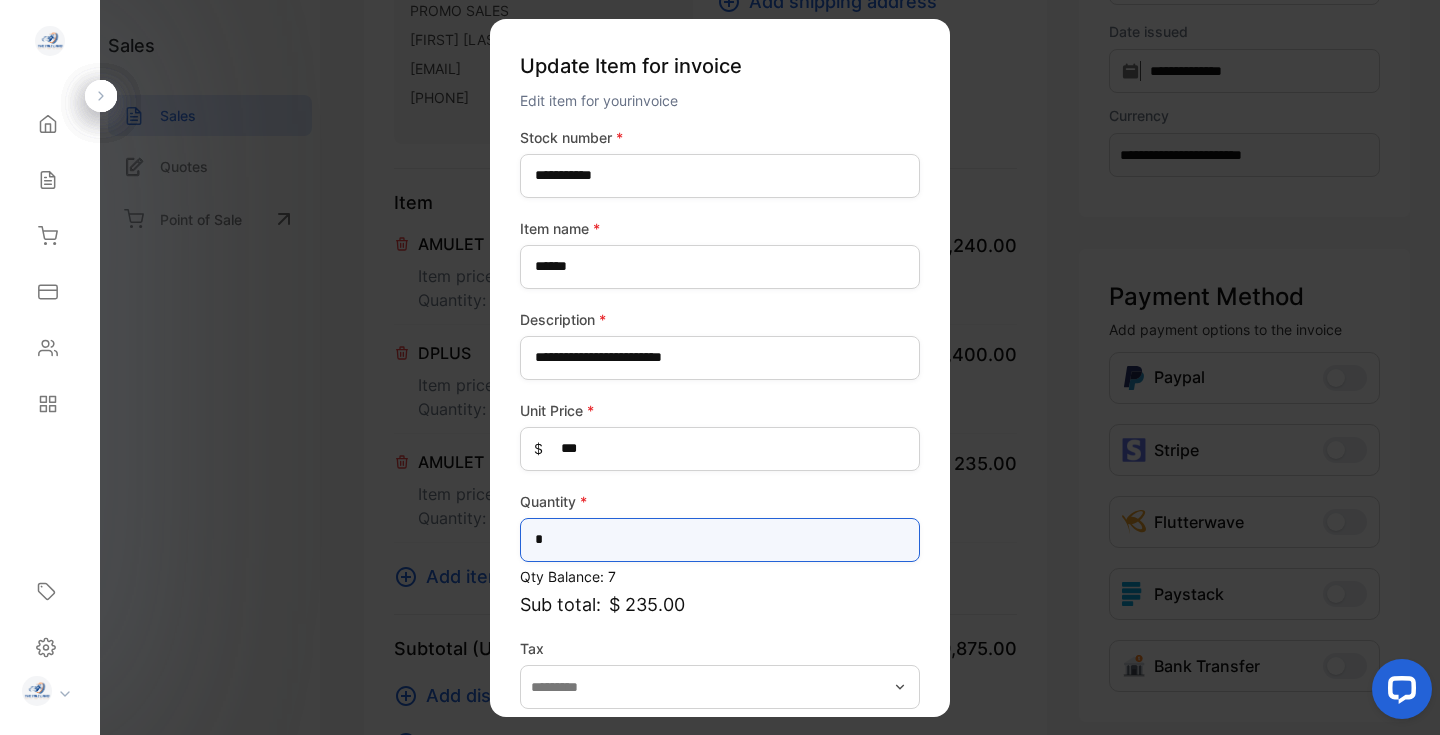 drag, startPoint x: 550, startPoint y: 543, endPoint x: 482, endPoint y: 543, distance: 68 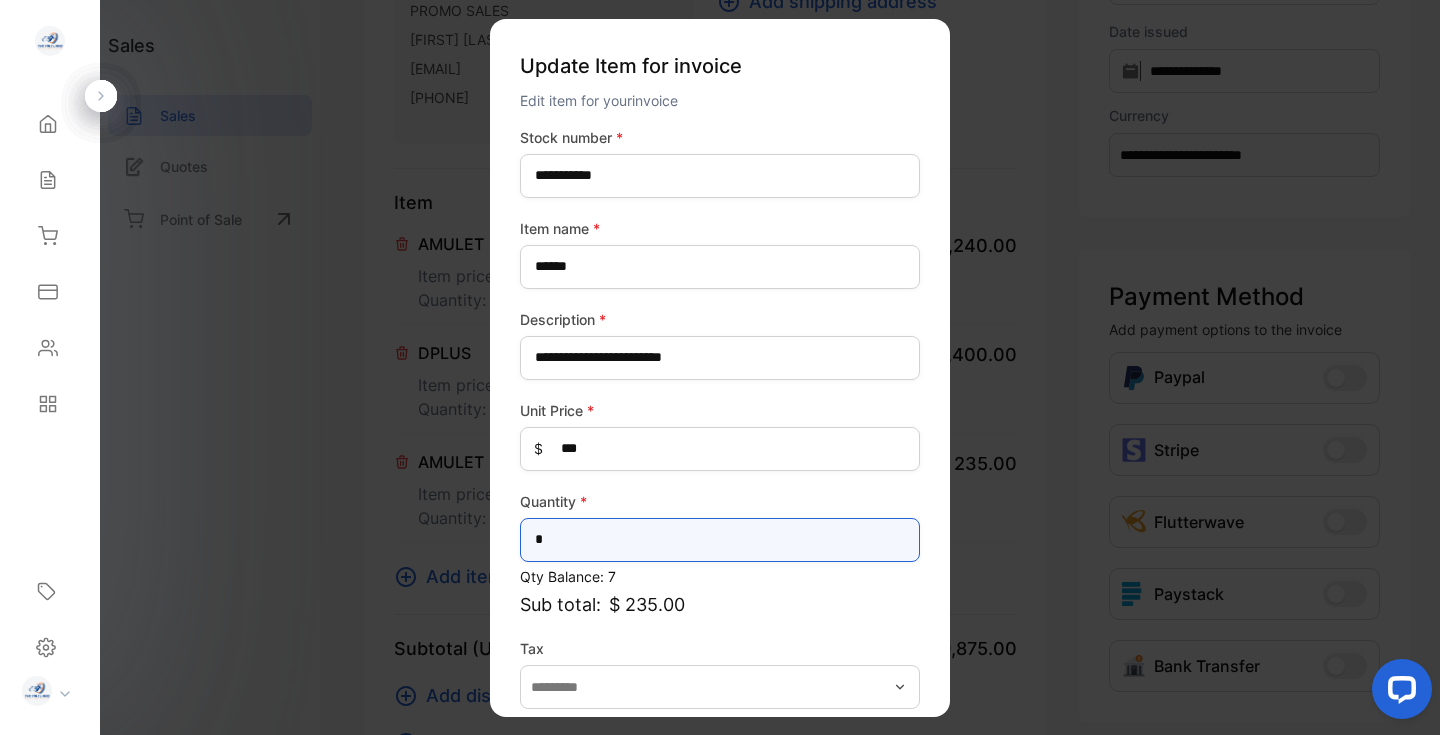 click on "**********" at bounding box center (705, 1061) 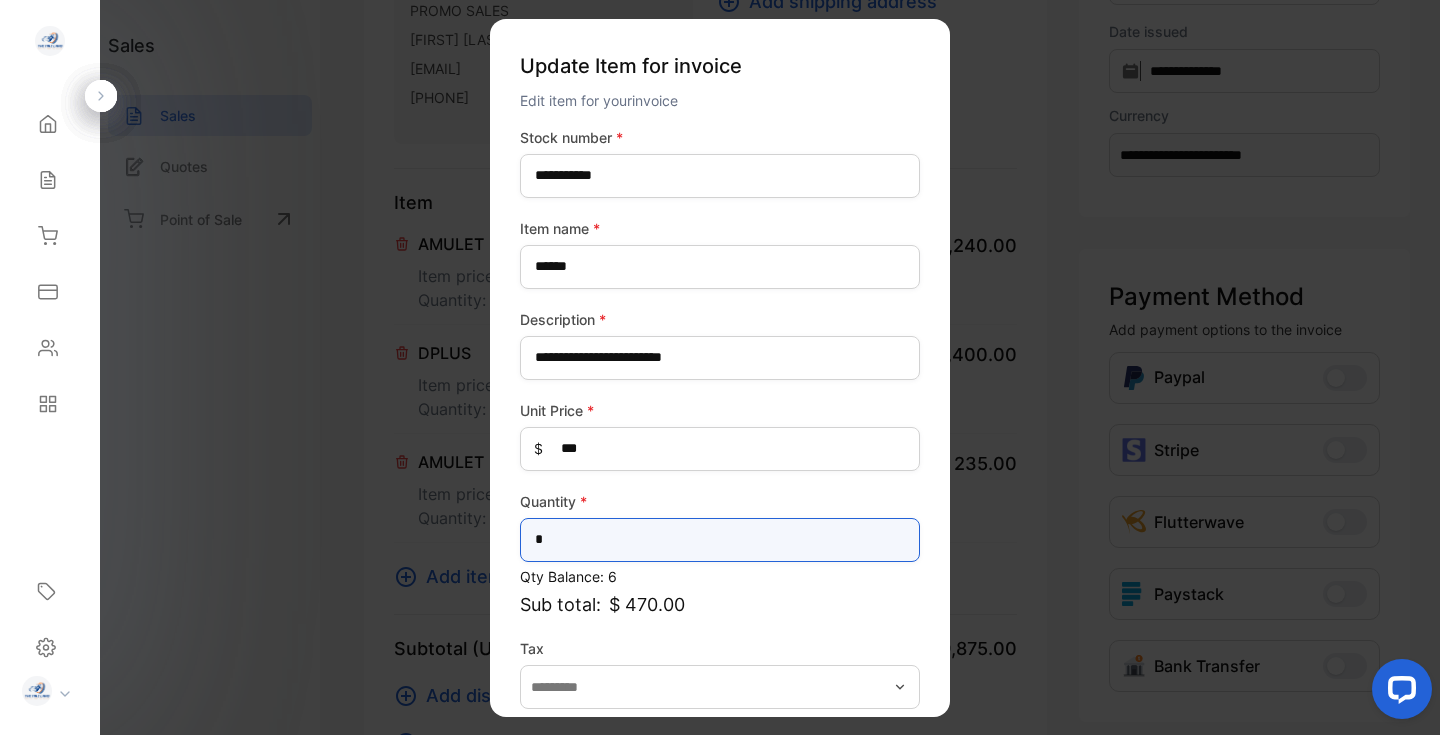 scroll, scrollTop: 92, scrollLeft: 0, axis: vertical 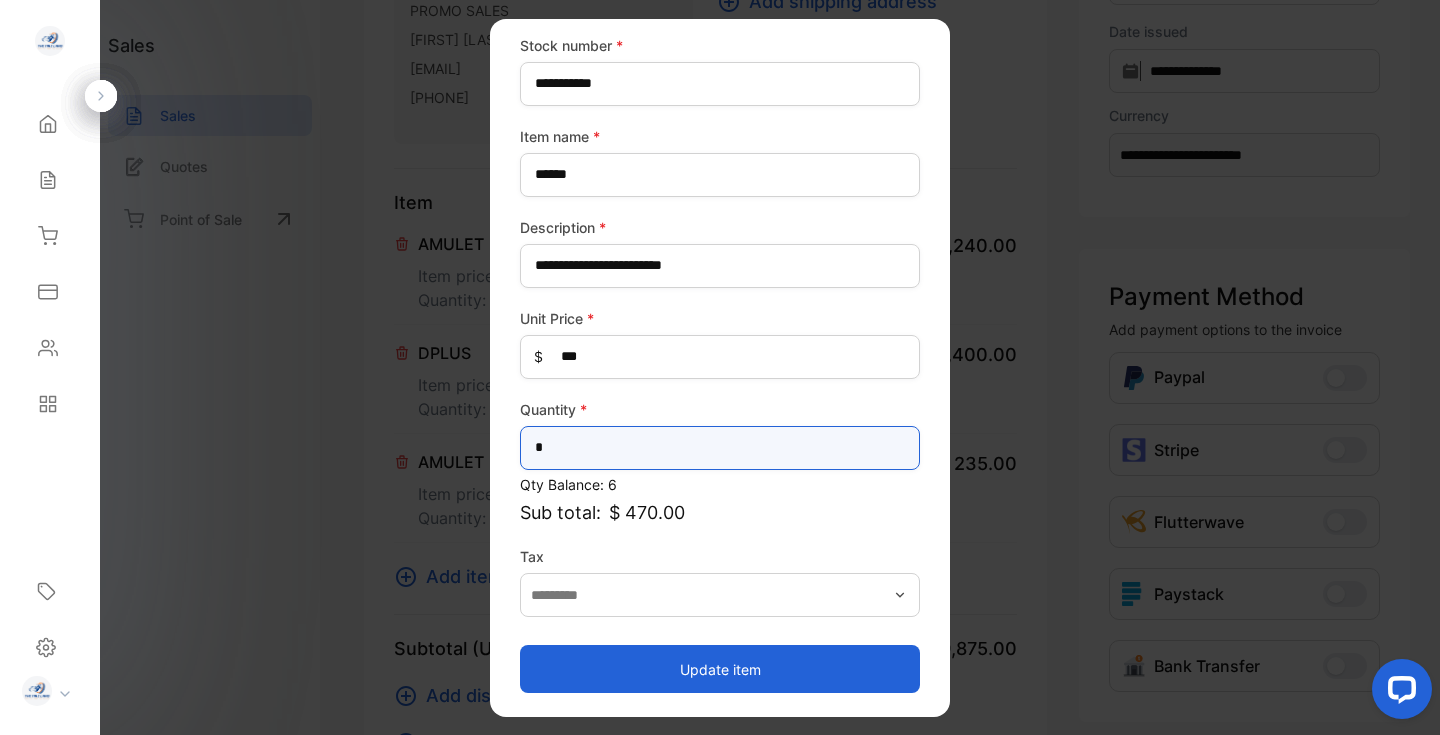 type on "*" 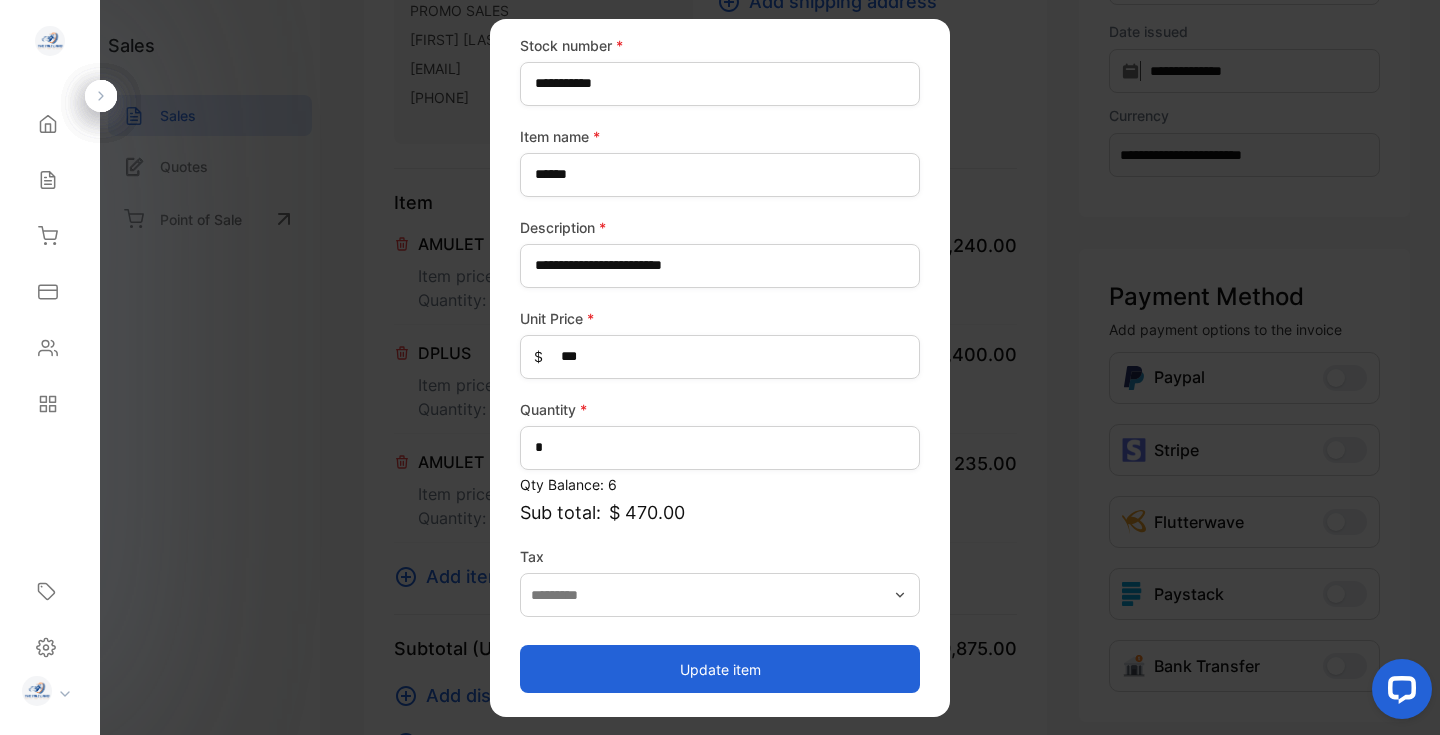 click on "Update item" at bounding box center (720, 669) 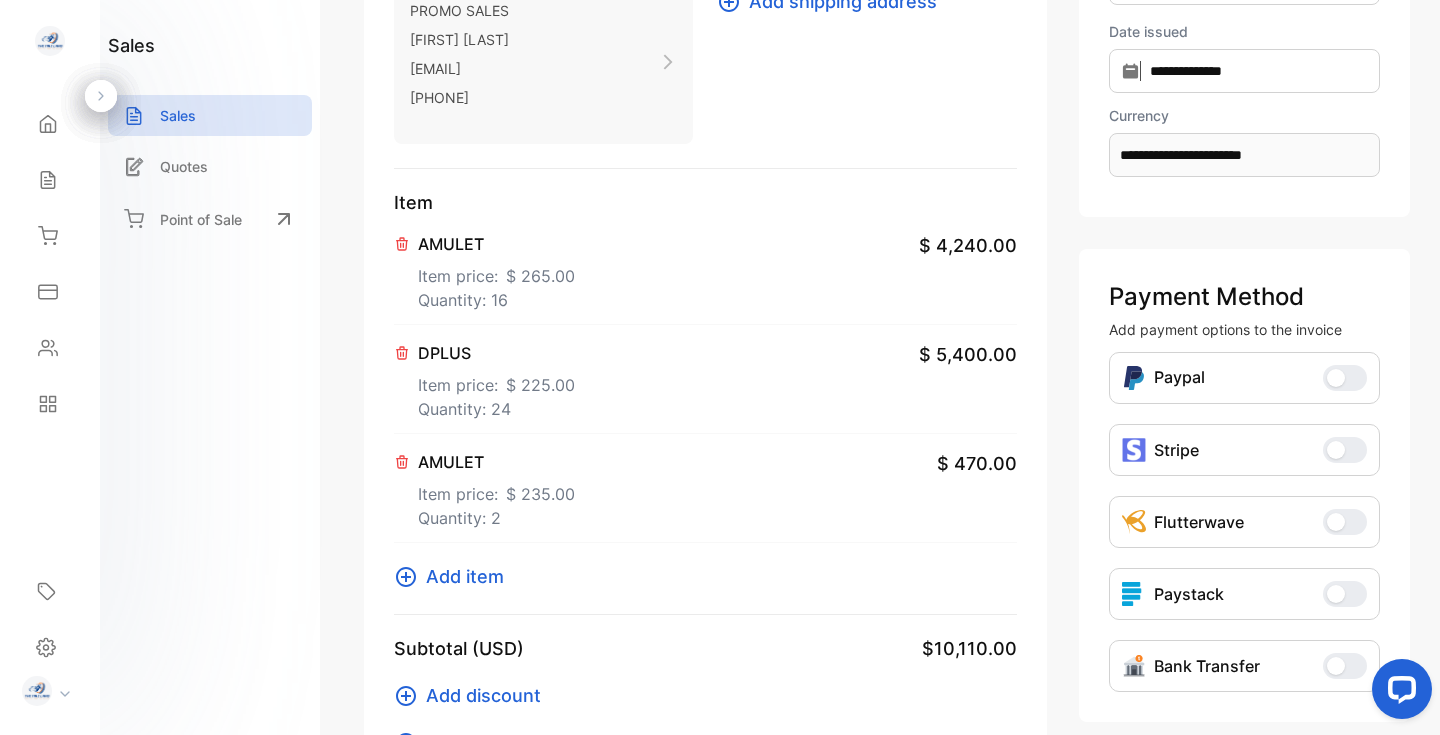 click on "Add item" at bounding box center (465, 576) 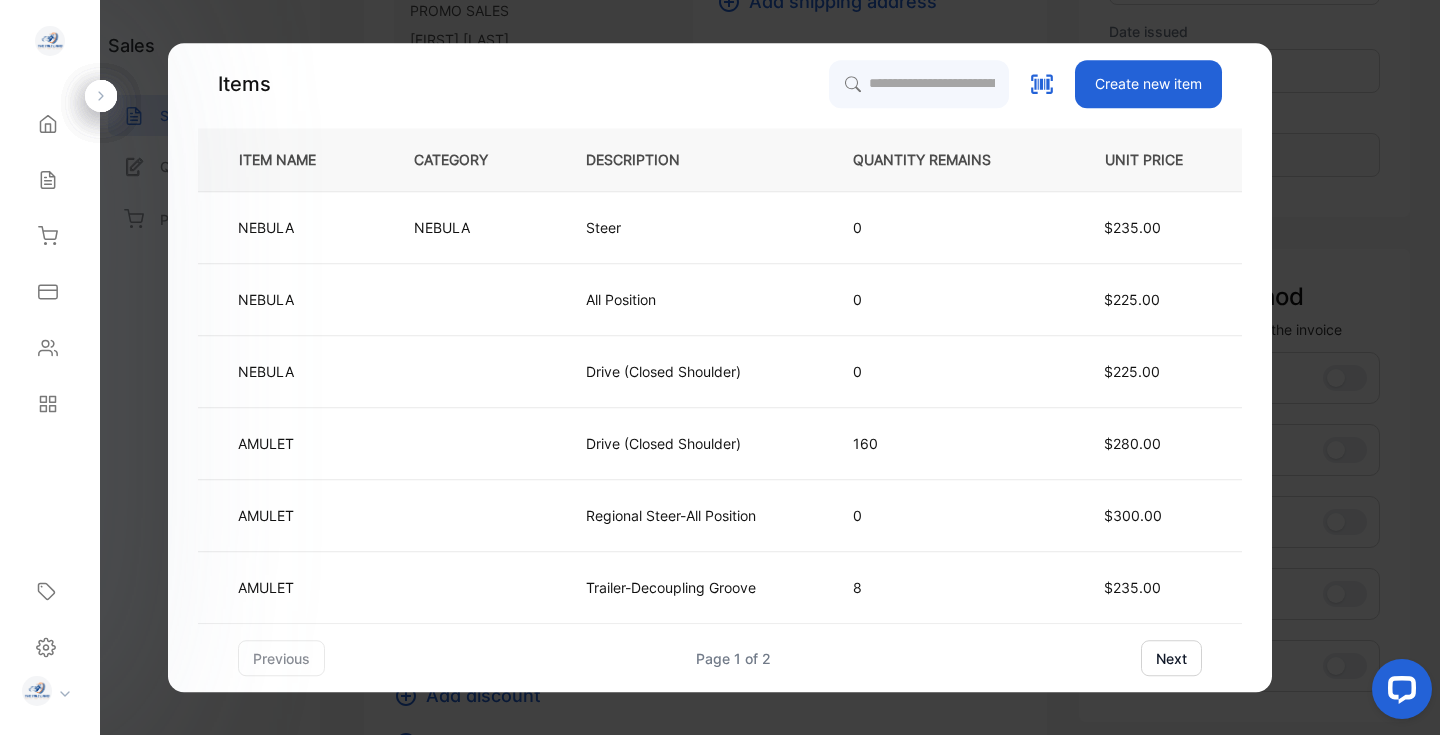 click on "next" at bounding box center [1171, 658] 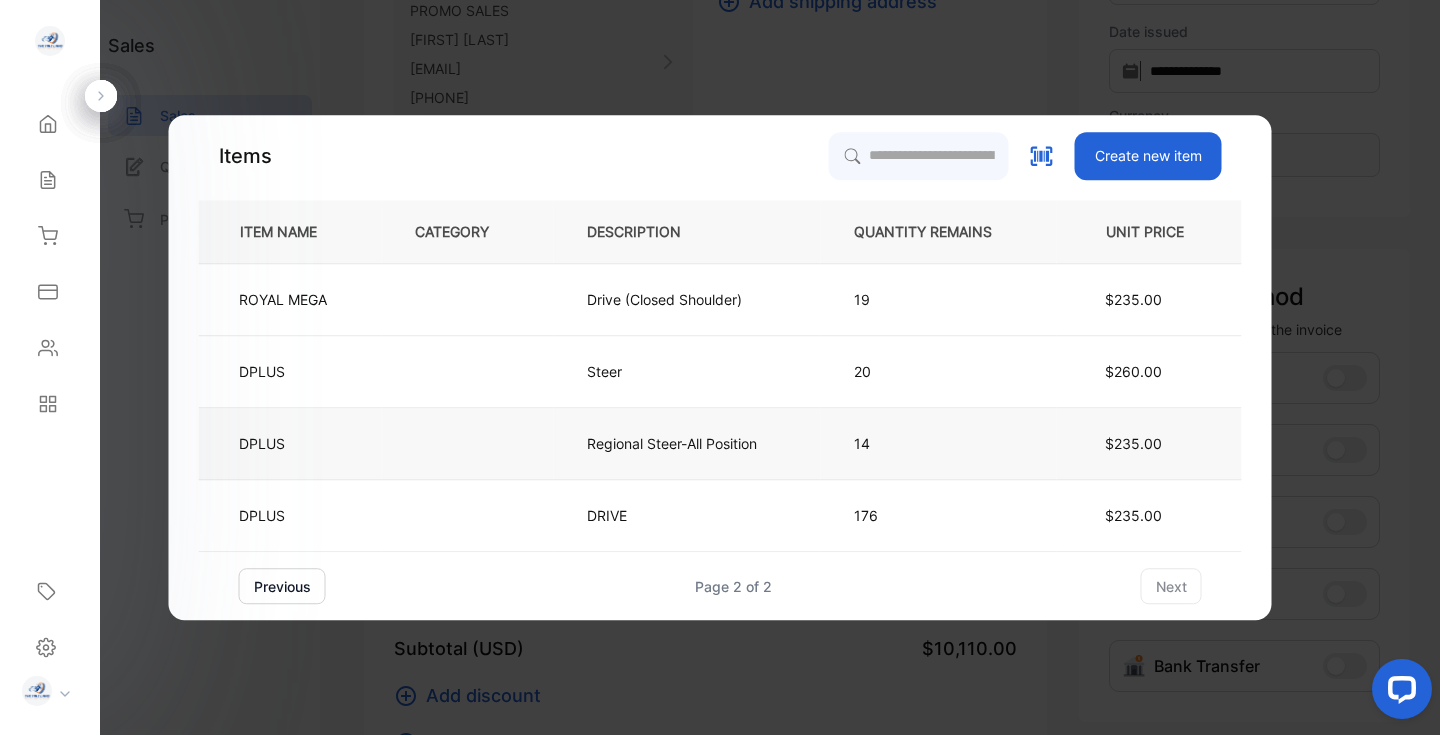 click at bounding box center [468, 444] 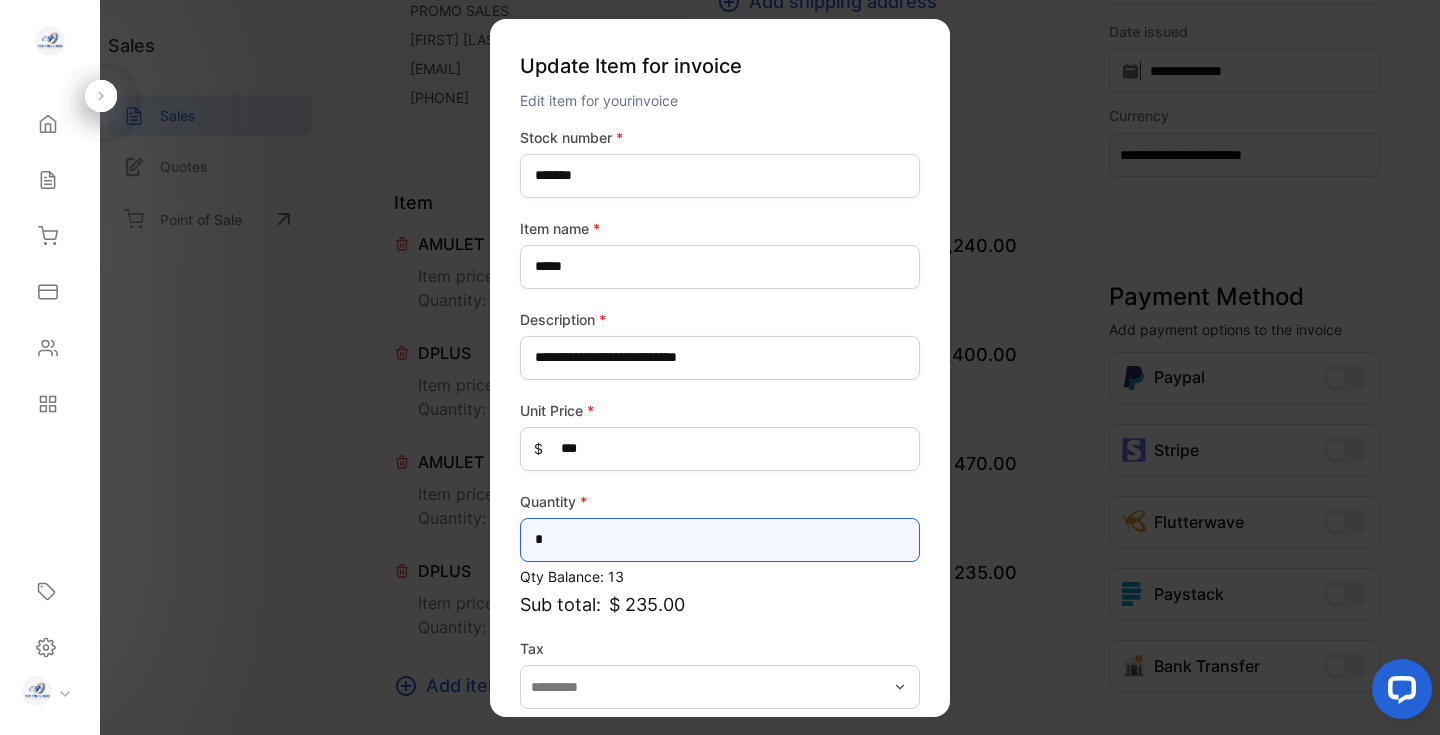 drag, startPoint x: 571, startPoint y: 547, endPoint x: 466, endPoint y: 547, distance: 105 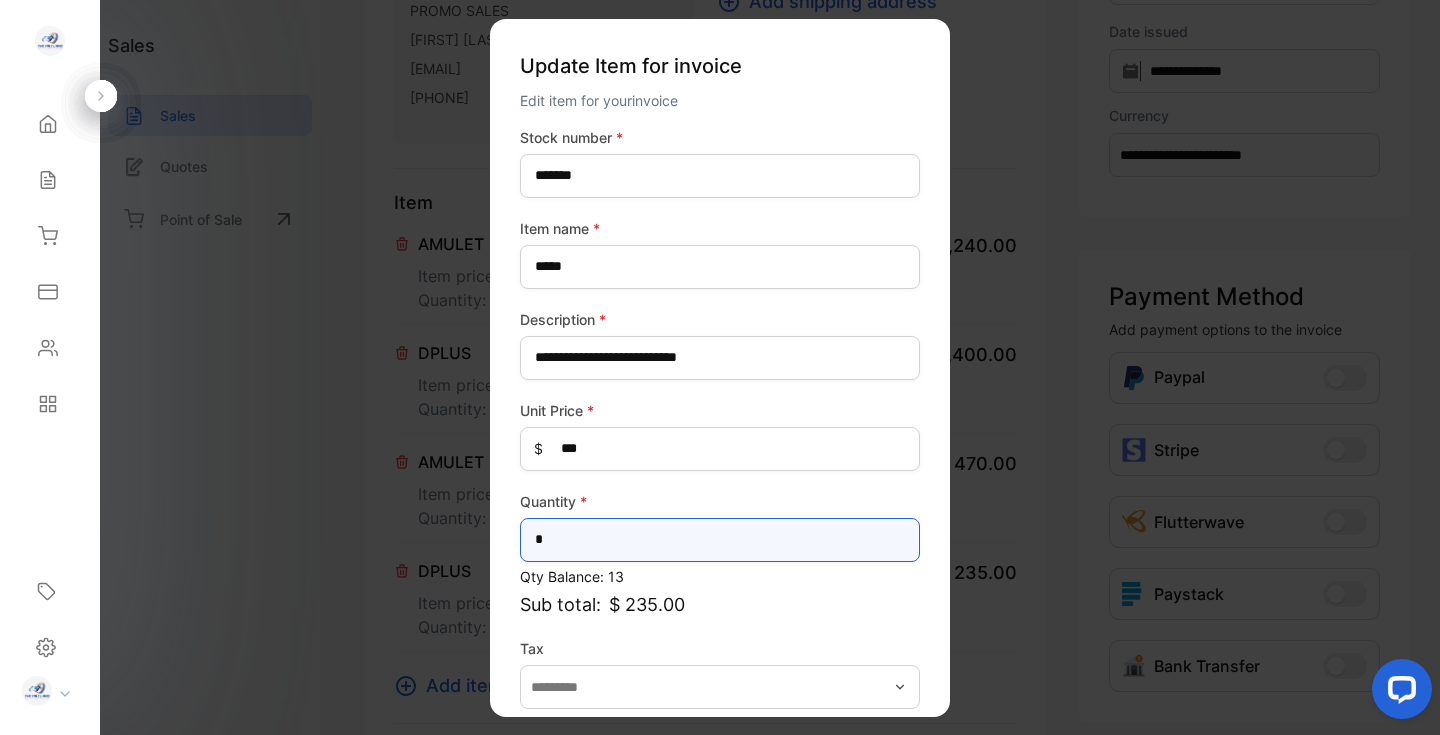 click on "**********" at bounding box center [705, 1170] 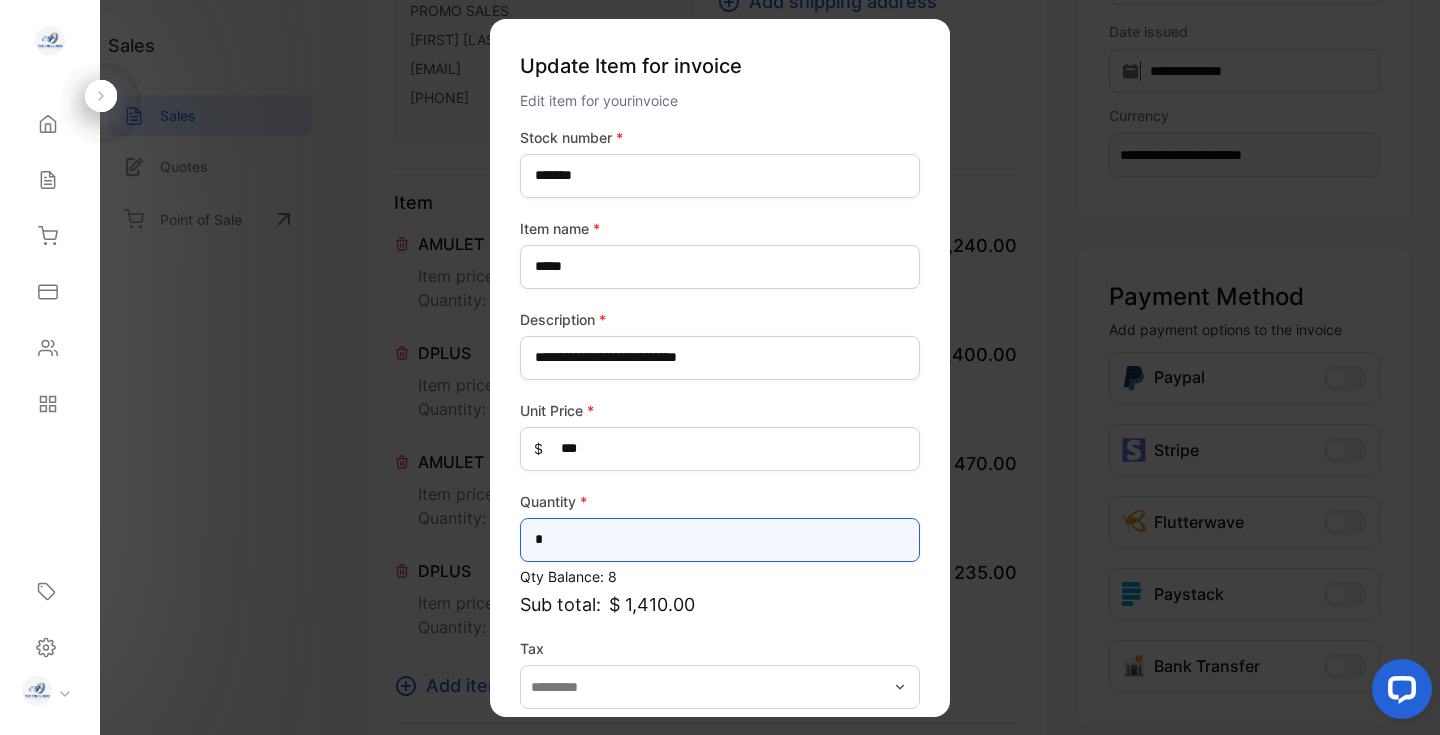 type on "*" 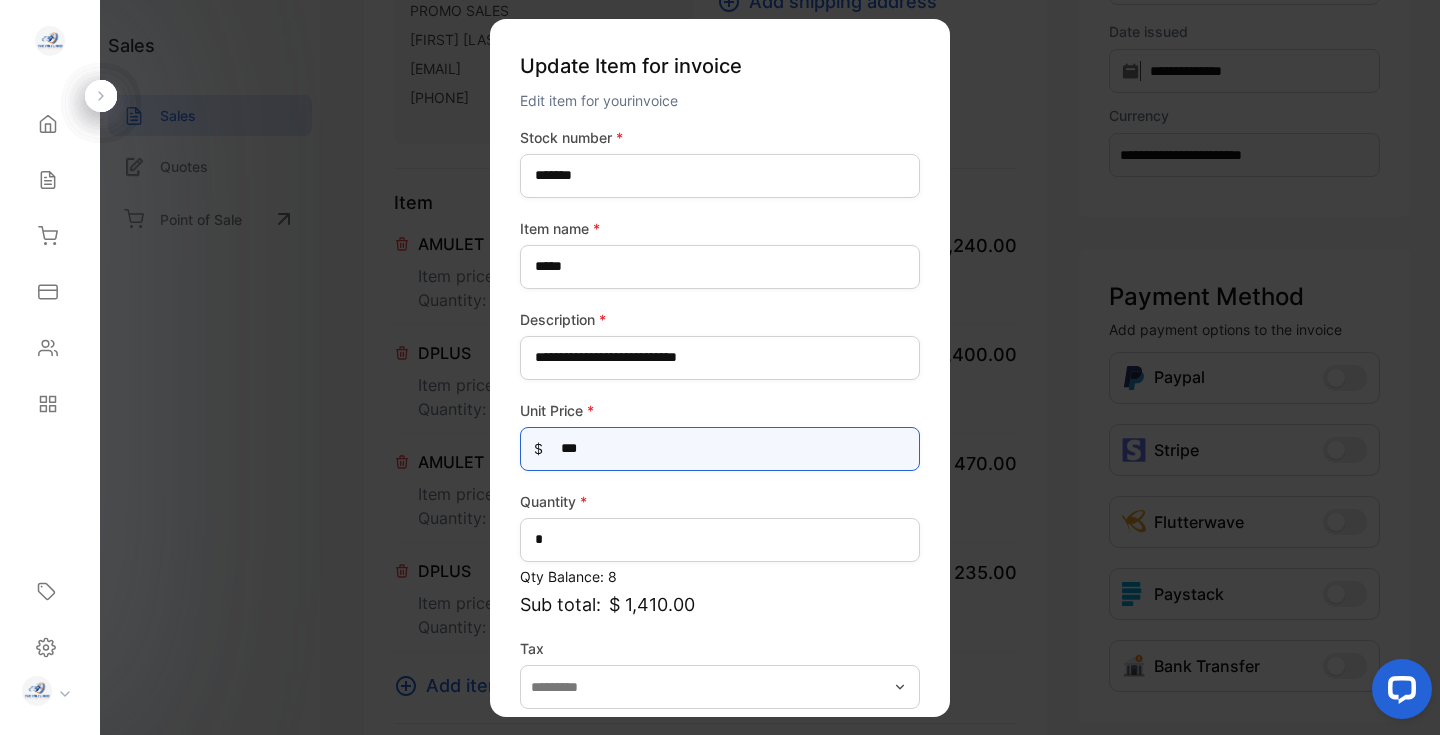 click on "***" at bounding box center [720, 448] 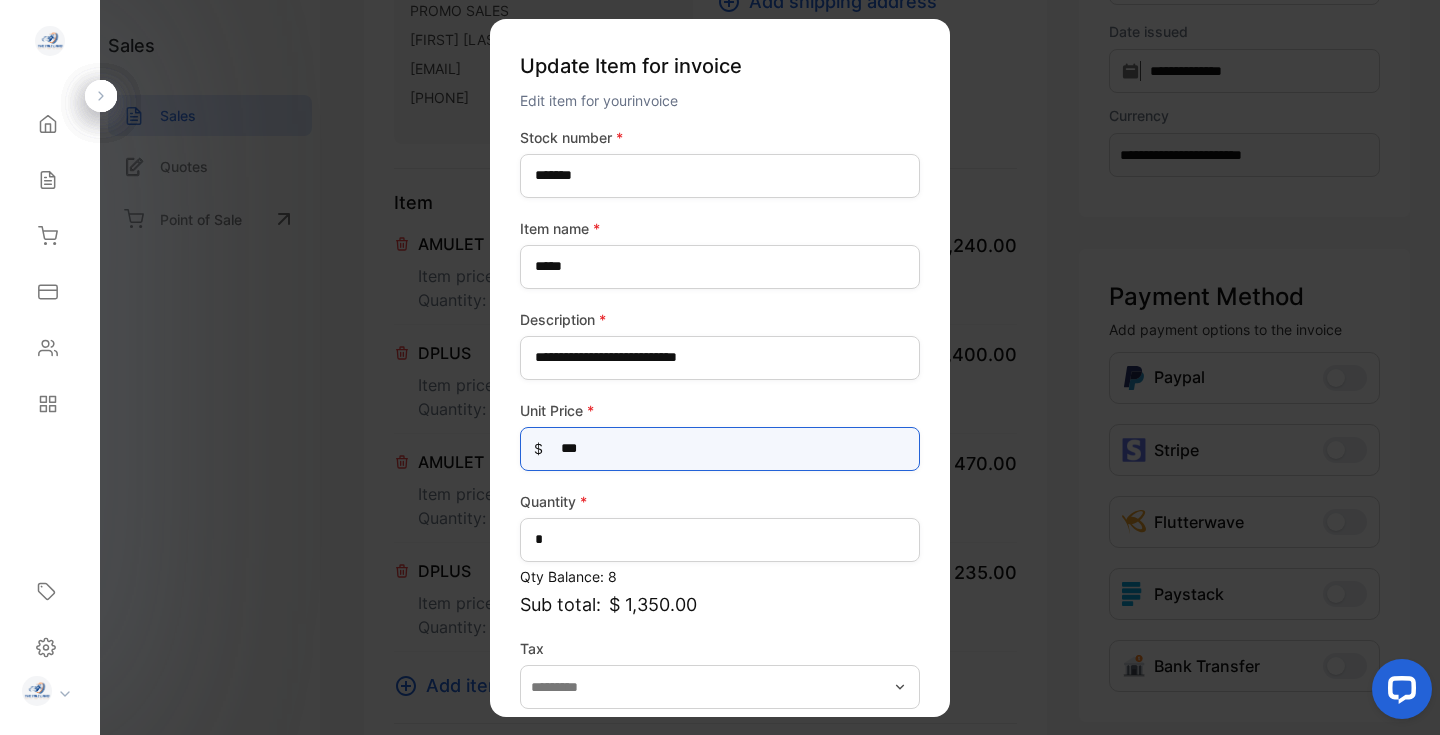 scroll, scrollTop: 92, scrollLeft: 0, axis: vertical 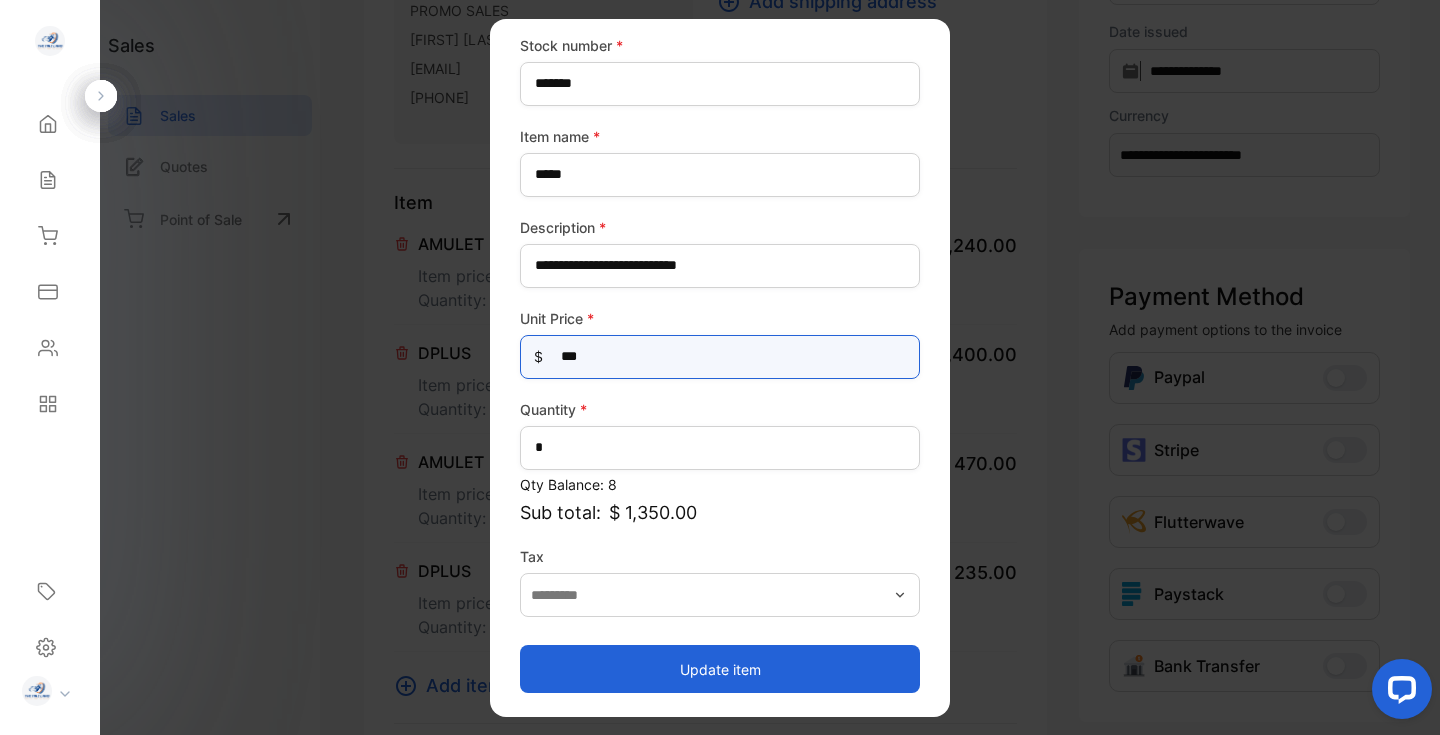 type on "***" 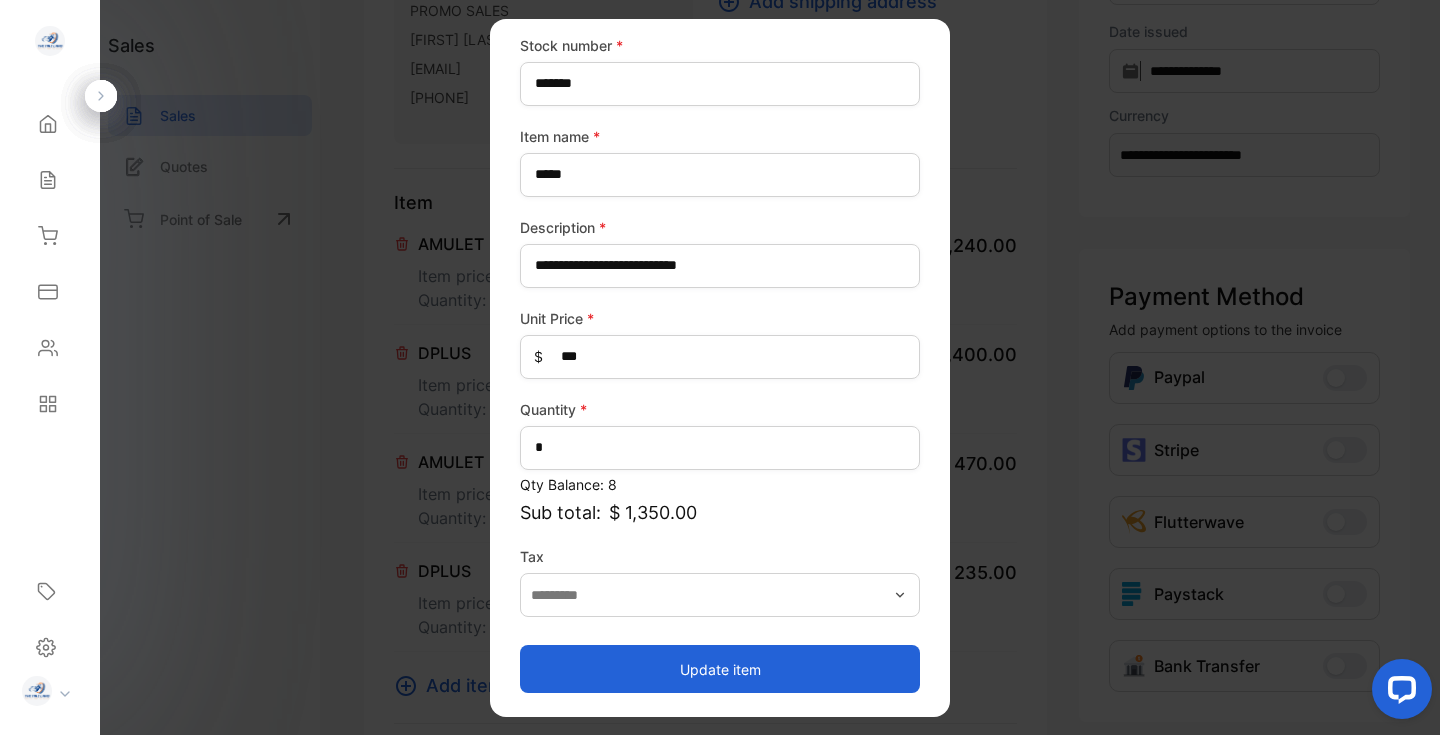 click on "Update item" at bounding box center [720, 669] 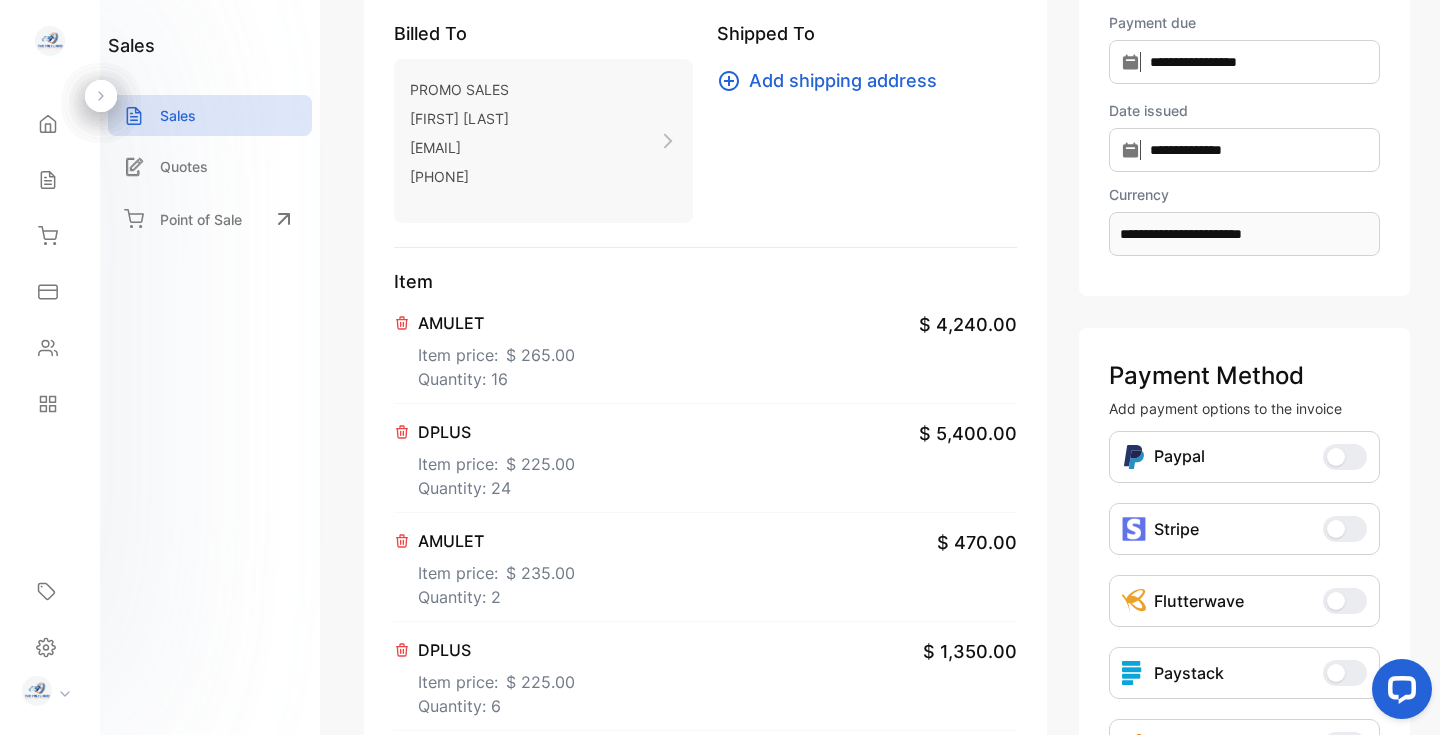 scroll, scrollTop: 0, scrollLeft: 0, axis: both 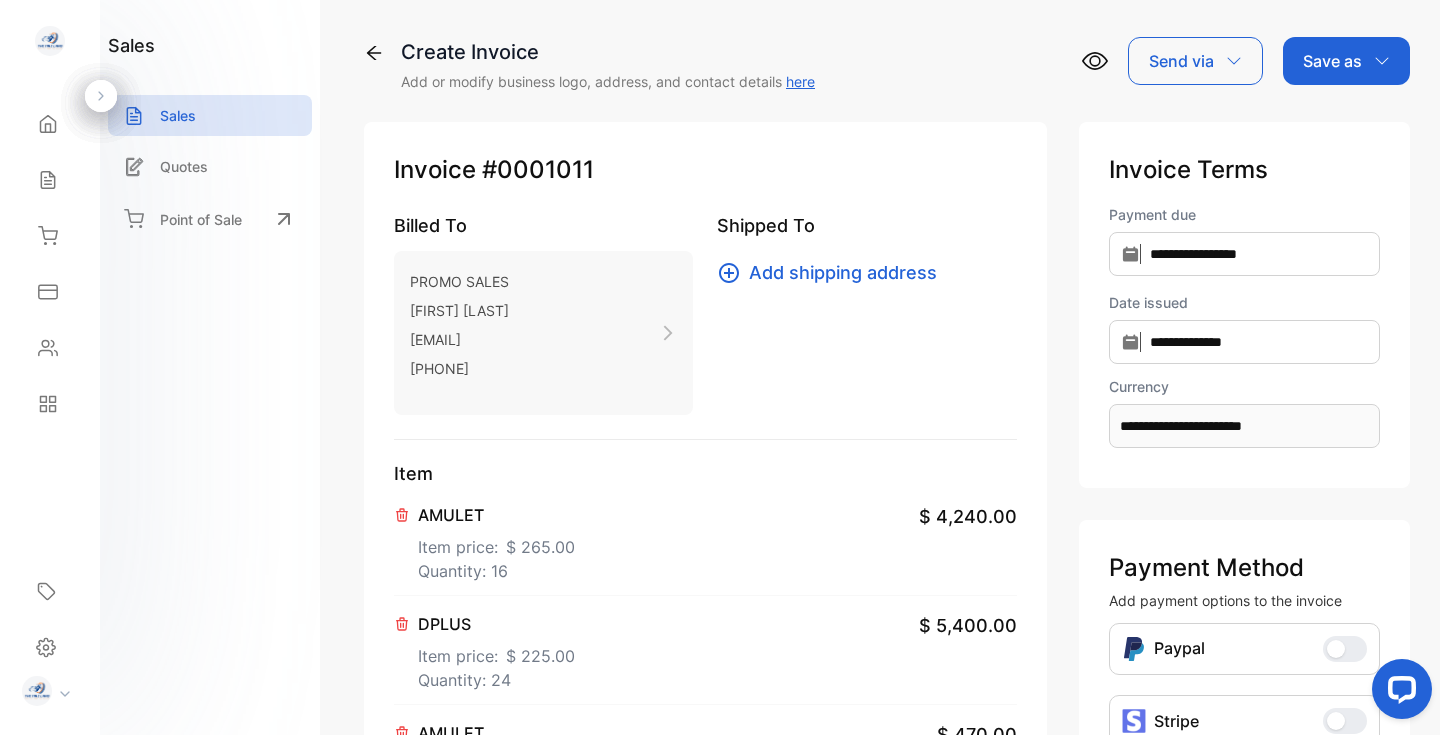 click on "Save as" at bounding box center [1332, 61] 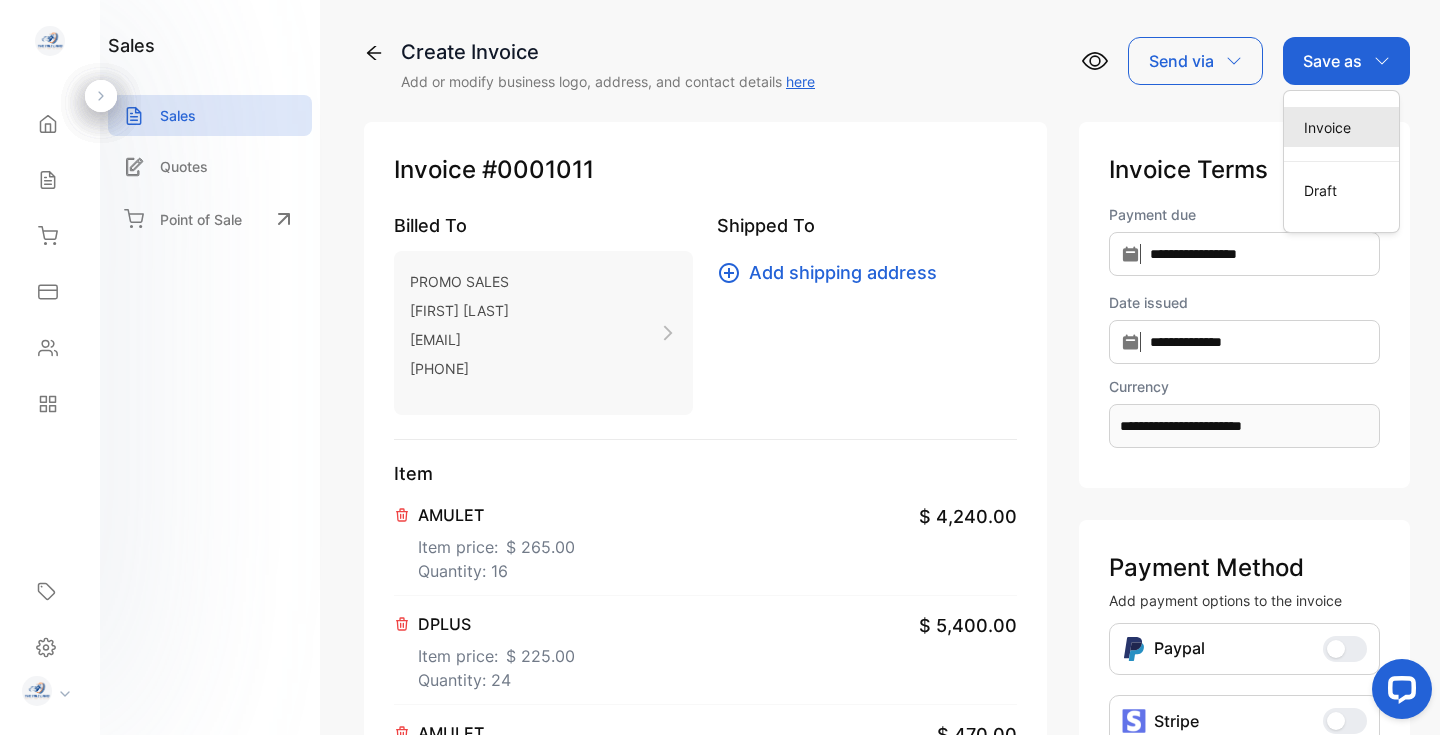 click on "Invoice" at bounding box center (1341, 127) 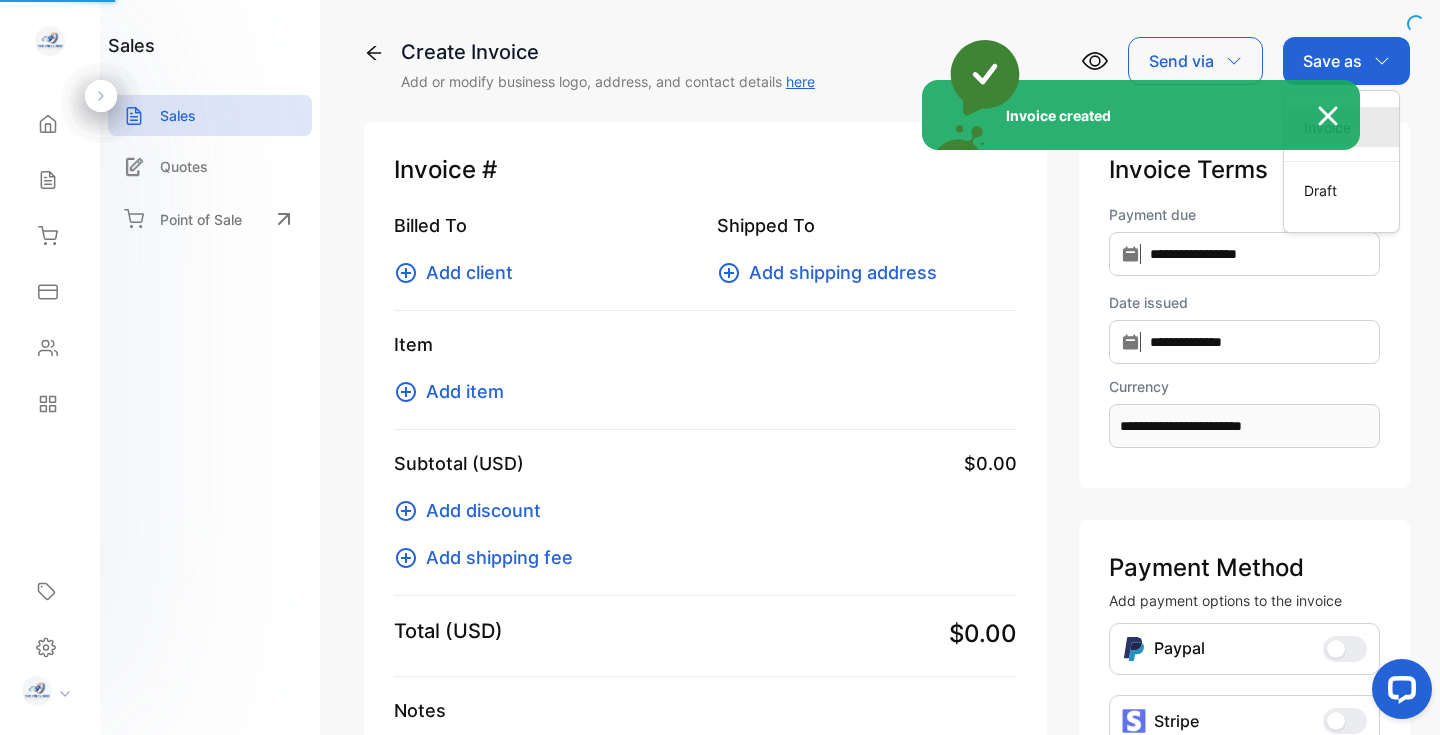type 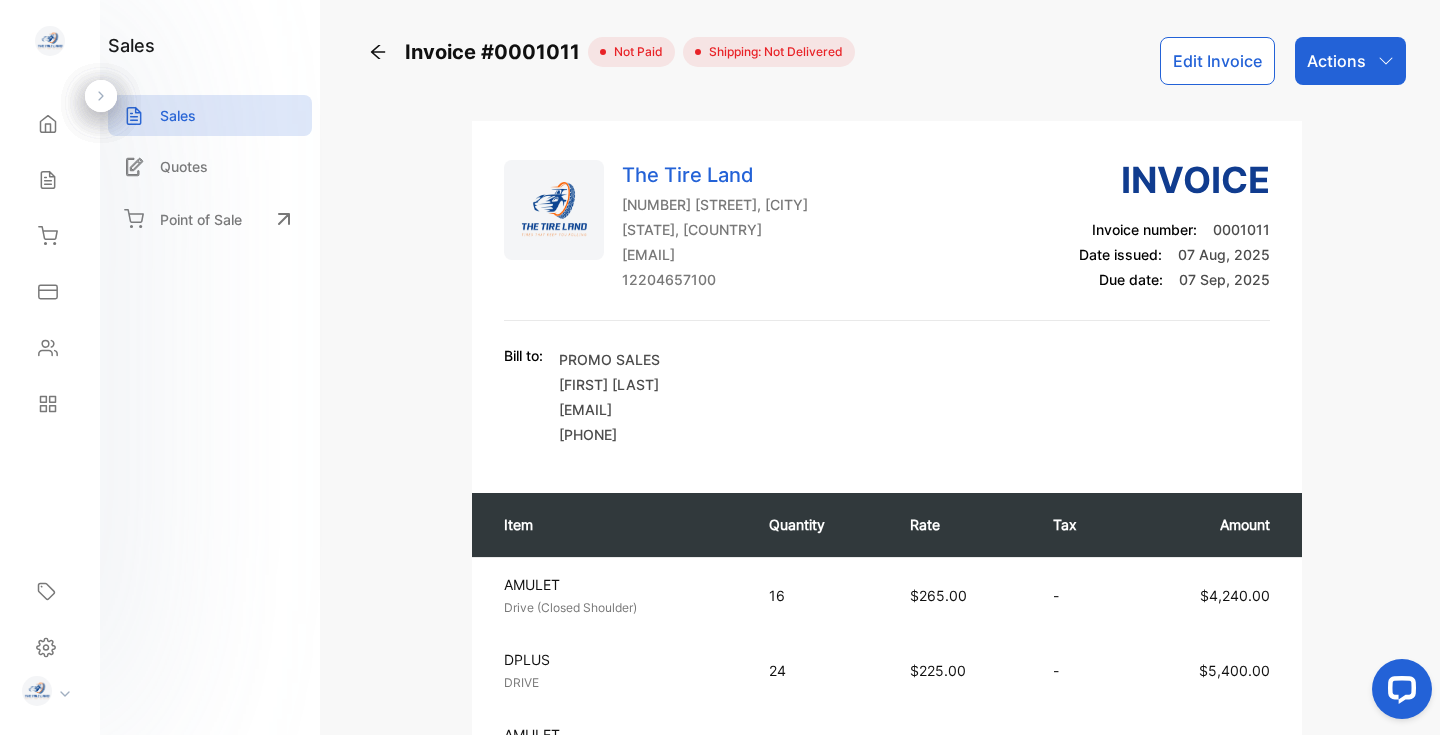 click on "Actions" at bounding box center [1350, 61] 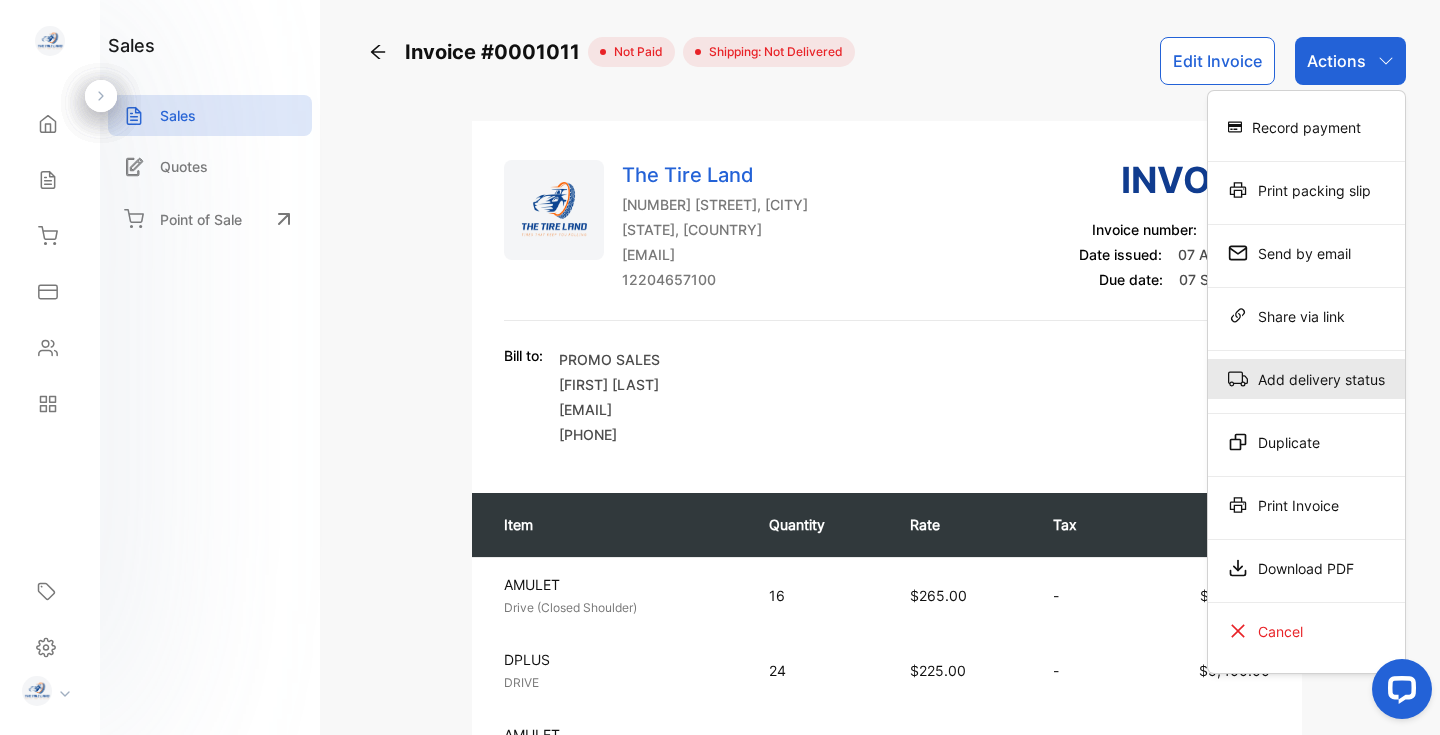 click on "Add delivery status" at bounding box center [1306, 379] 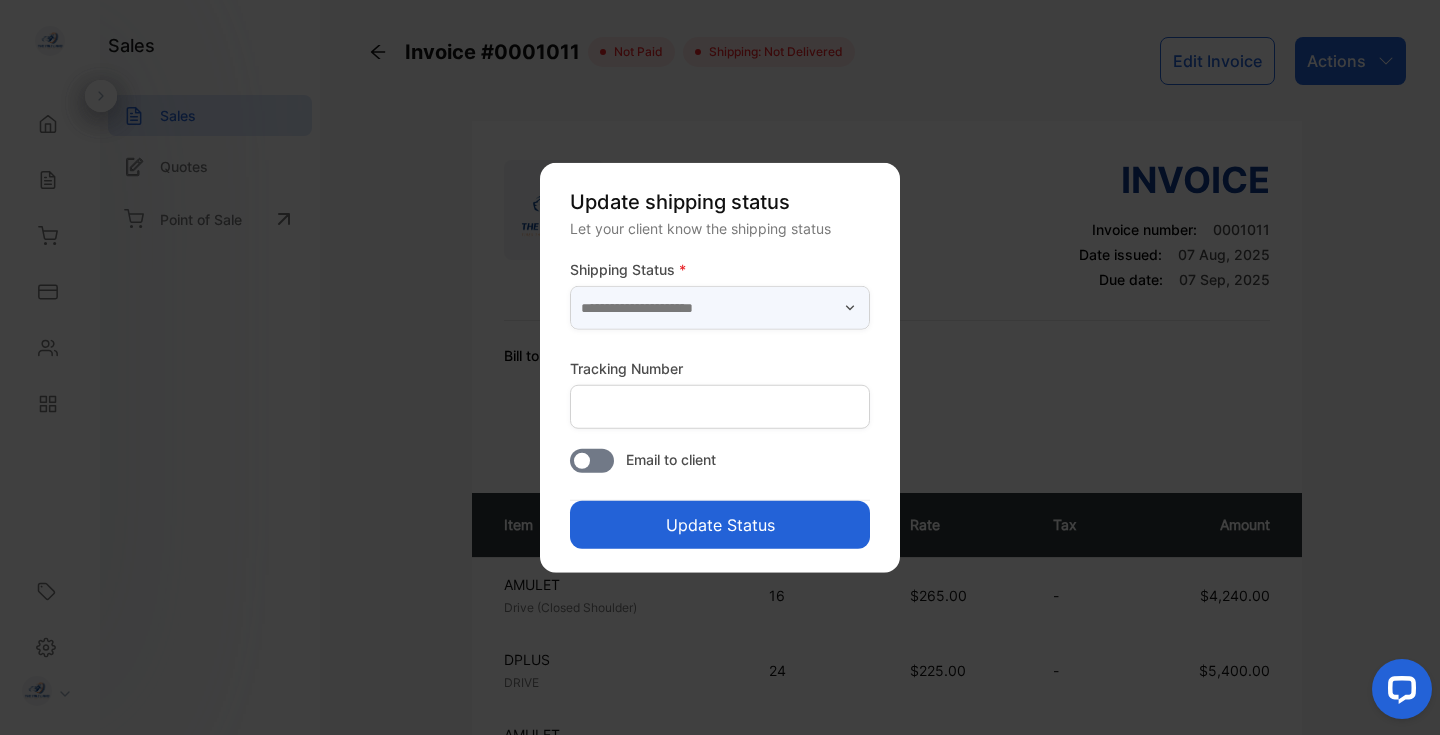 click at bounding box center (720, 308) 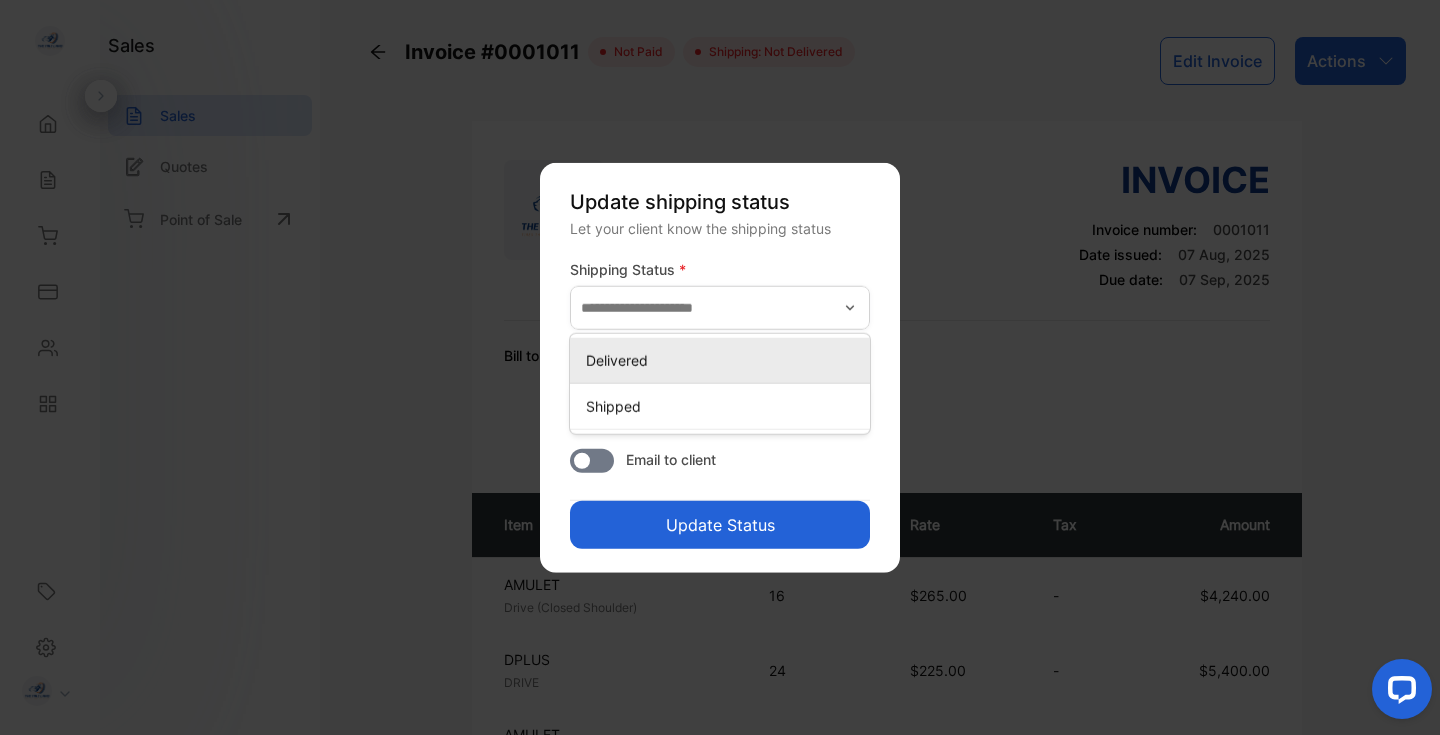 click on "Delivered" at bounding box center [724, 360] 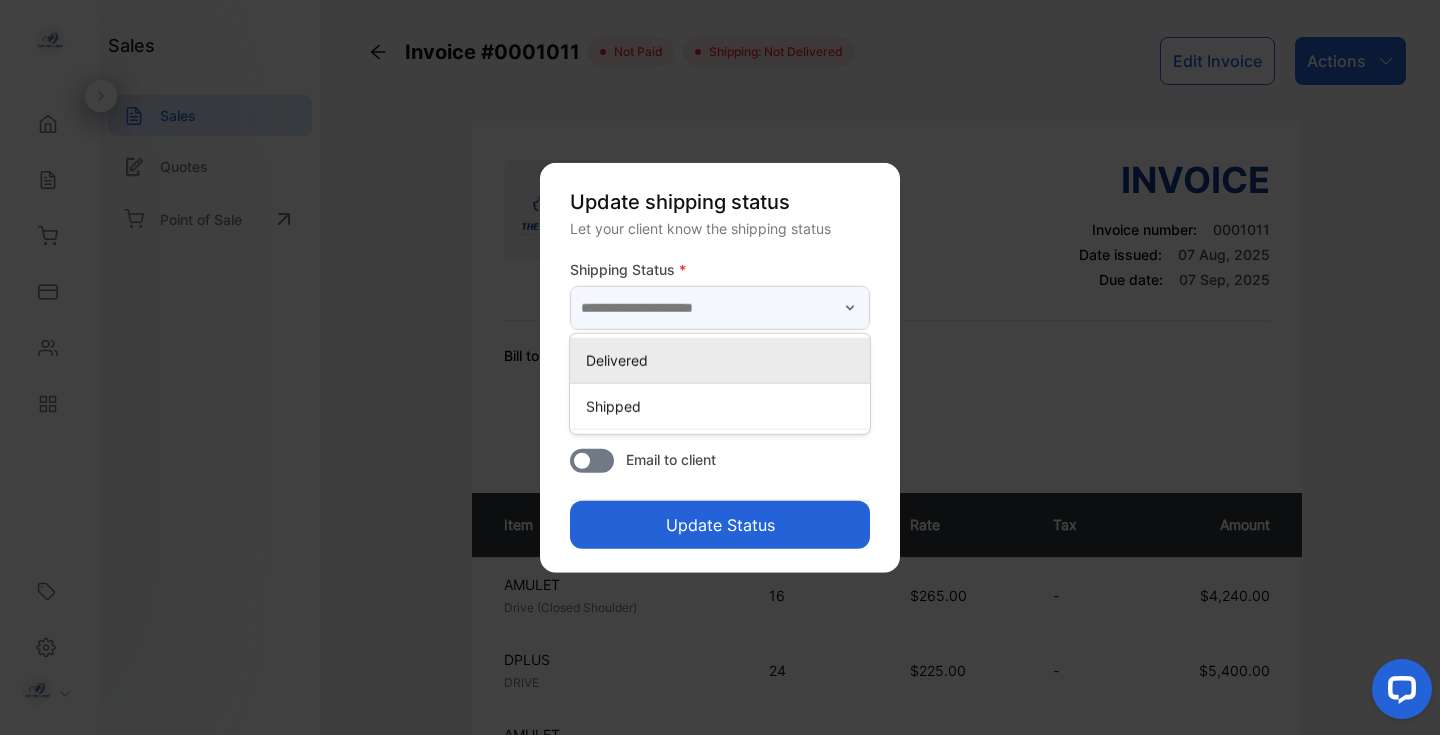type on "*********" 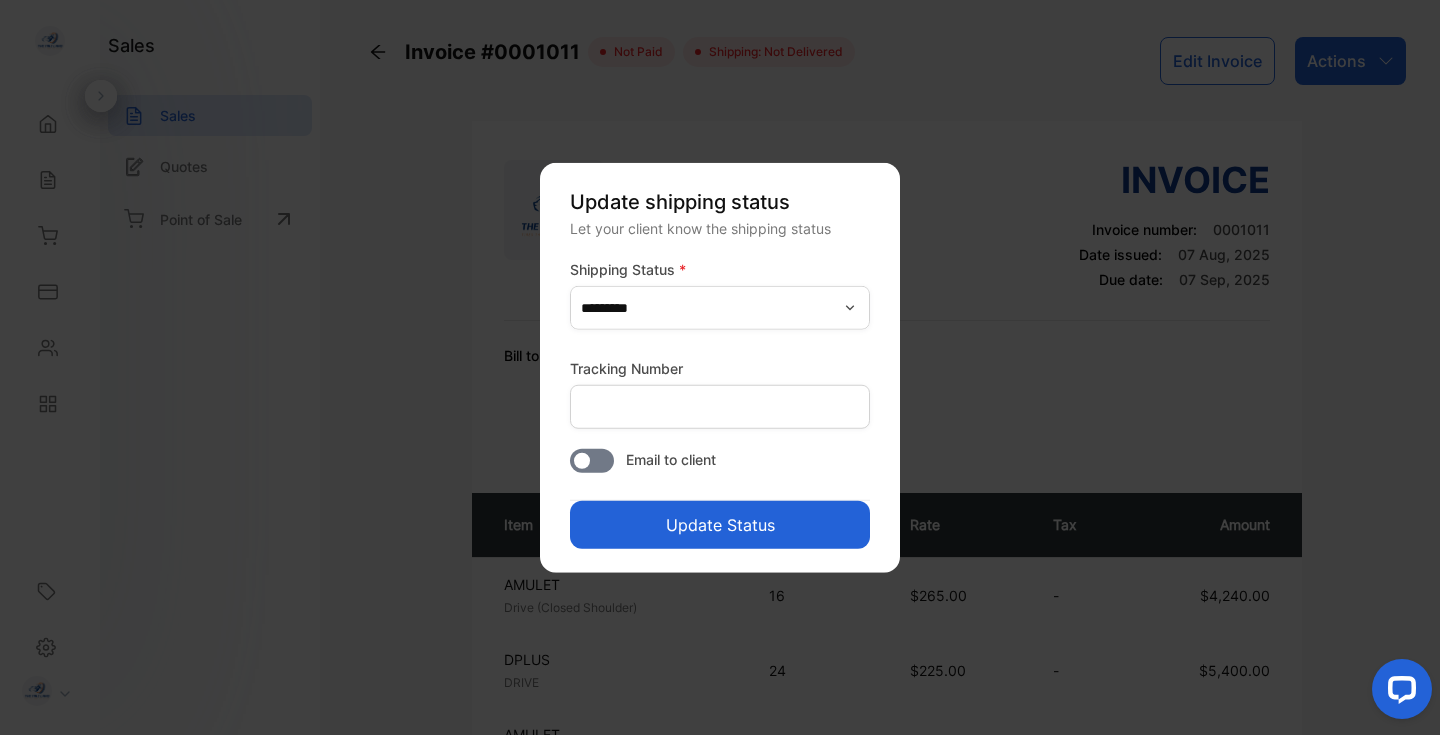 click on "Update Status" at bounding box center [720, 525] 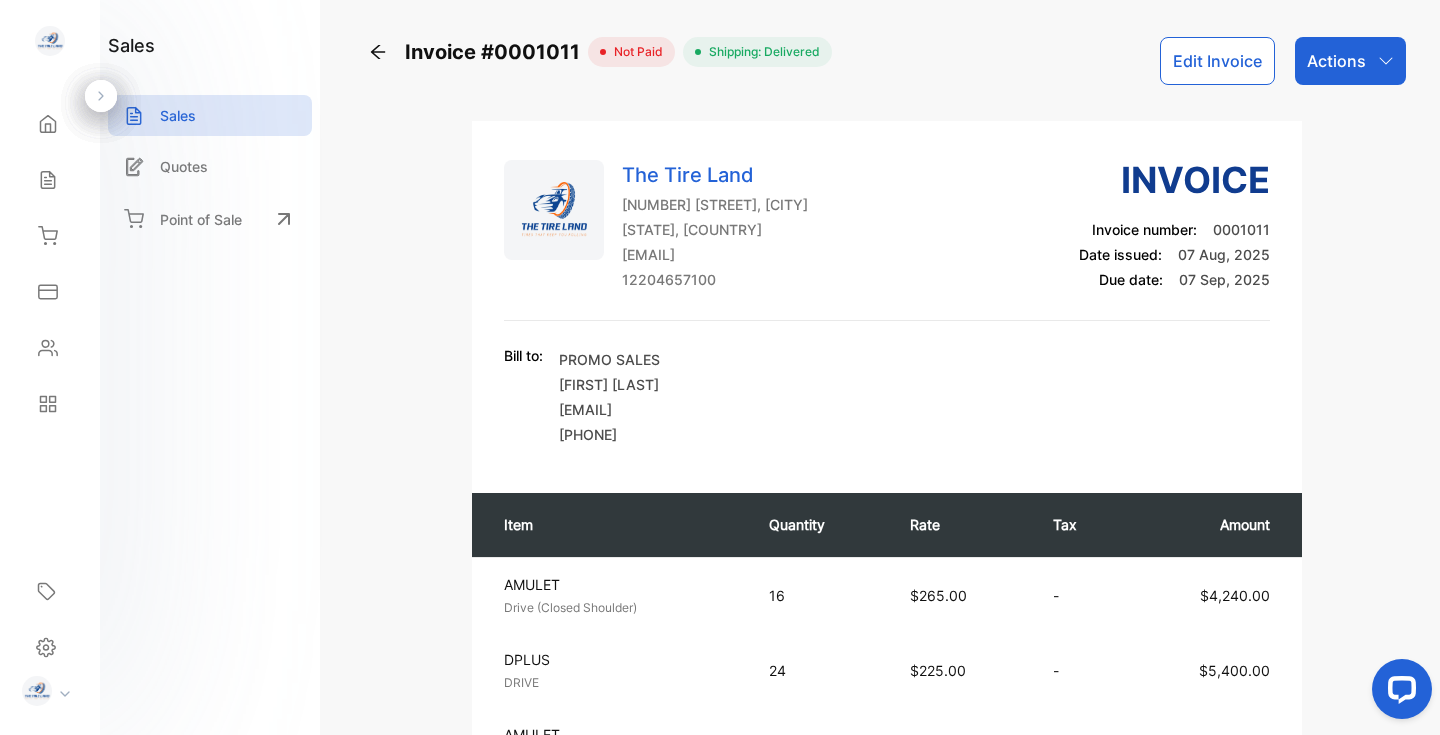 click on "Actions" at bounding box center [1336, 61] 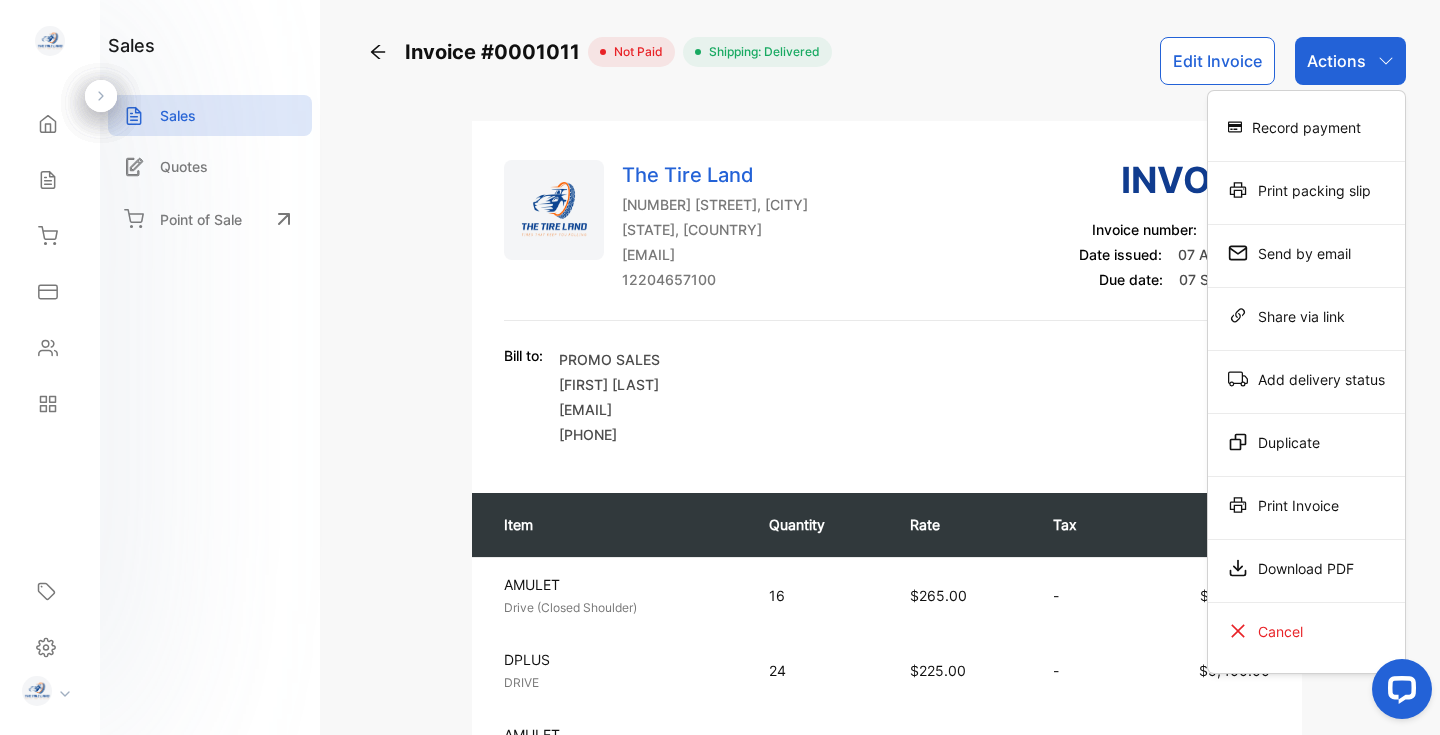 click on "Invoice / Receipt Due date Total amount Amount due #0001011 07 Sep, 2025" at bounding box center [887, 859] 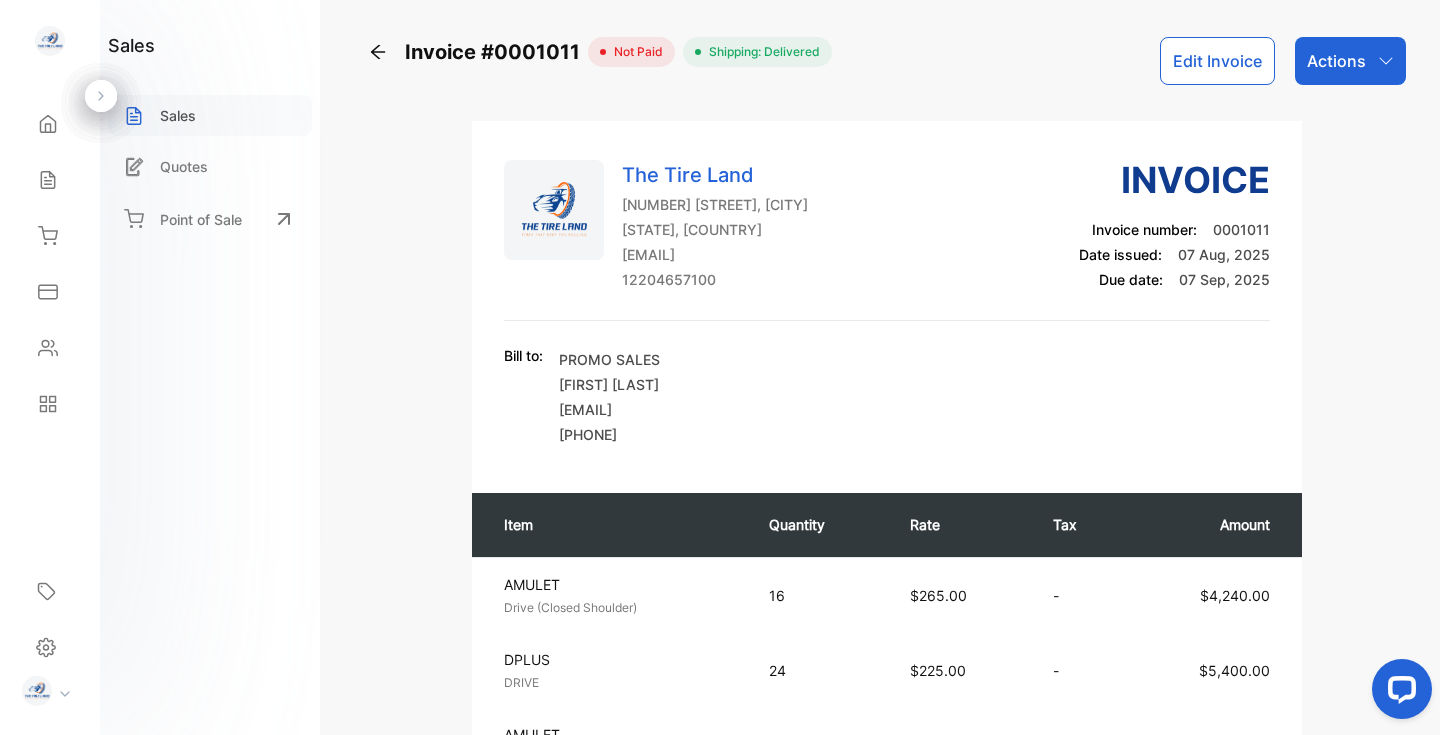 click on "Sales" at bounding box center (178, 115) 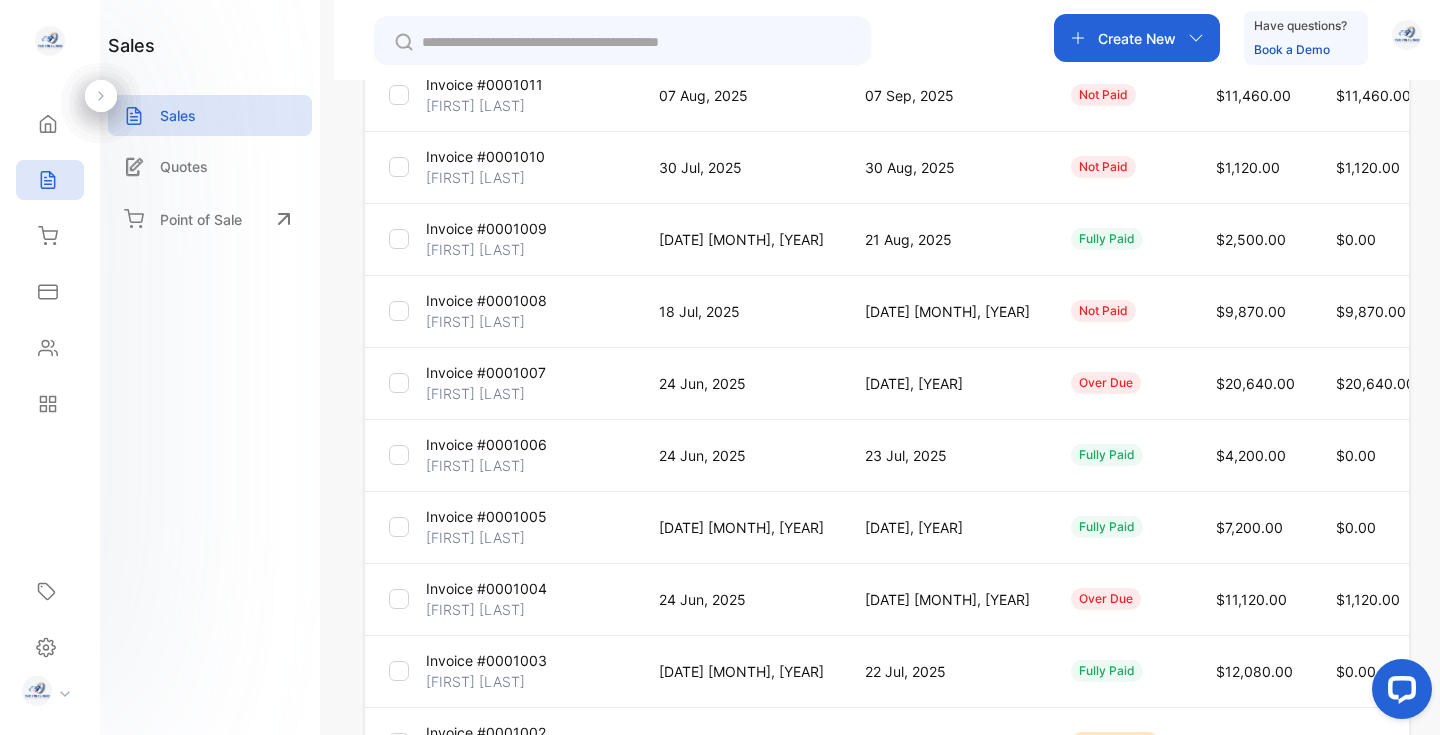 scroll, scrollTop: 365, scrollLeft: 0, axis: vertical 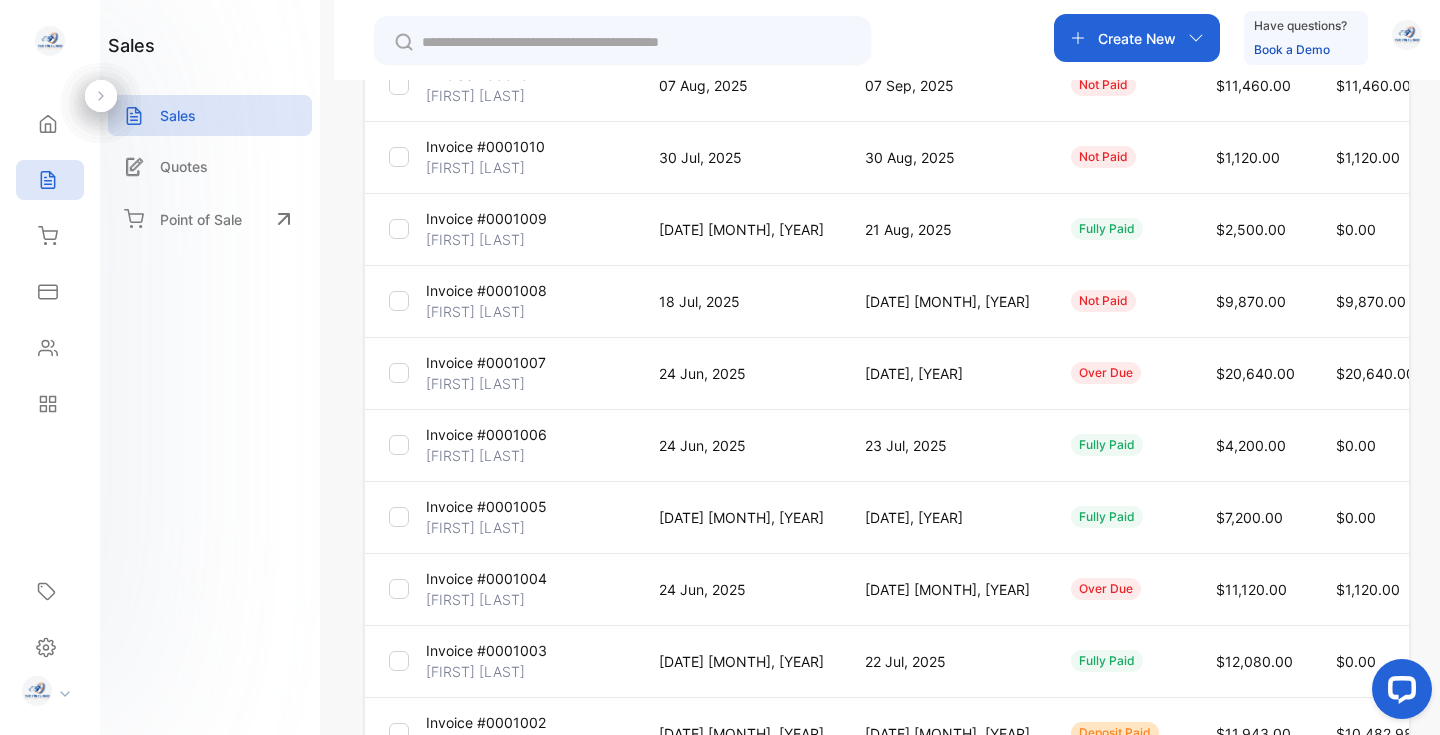 click on "Invoice #0001004" at bounding box center (486, 578) 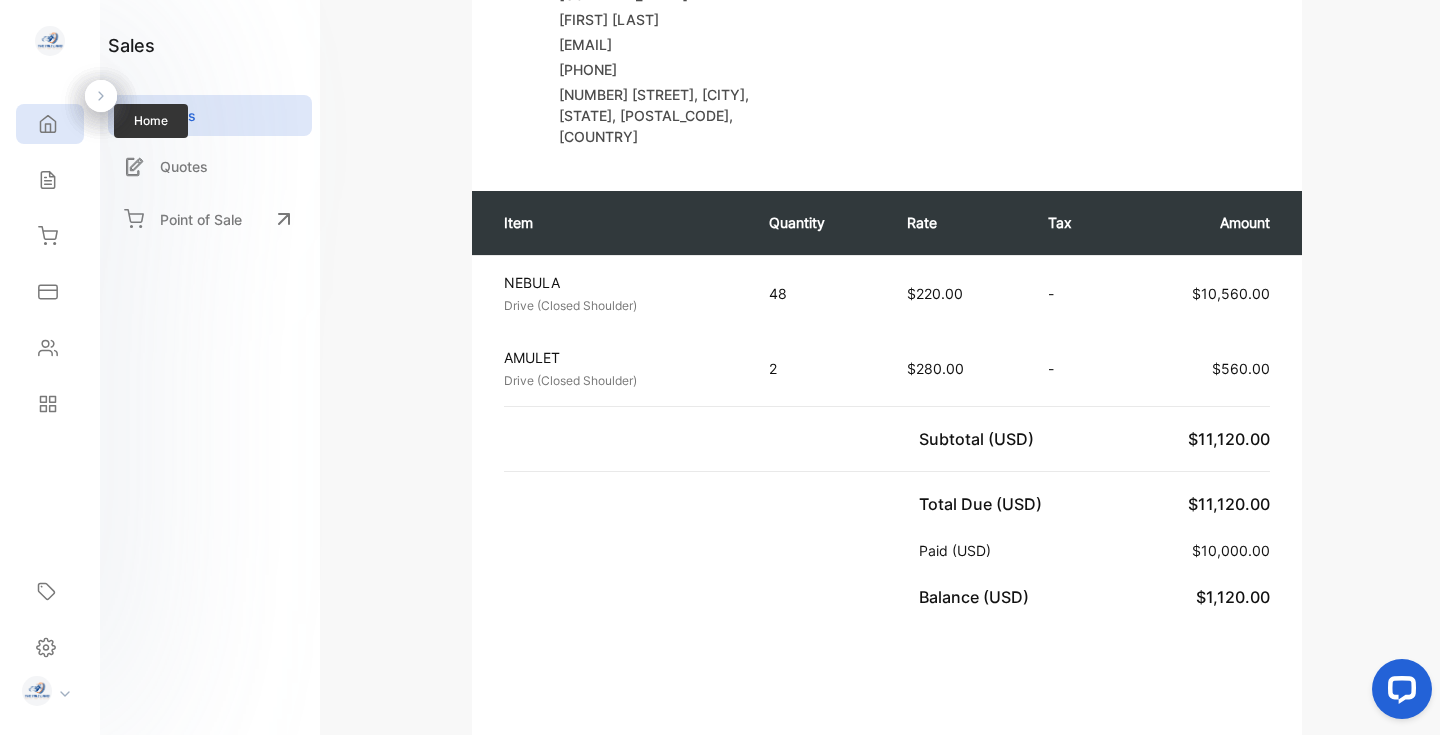 click 